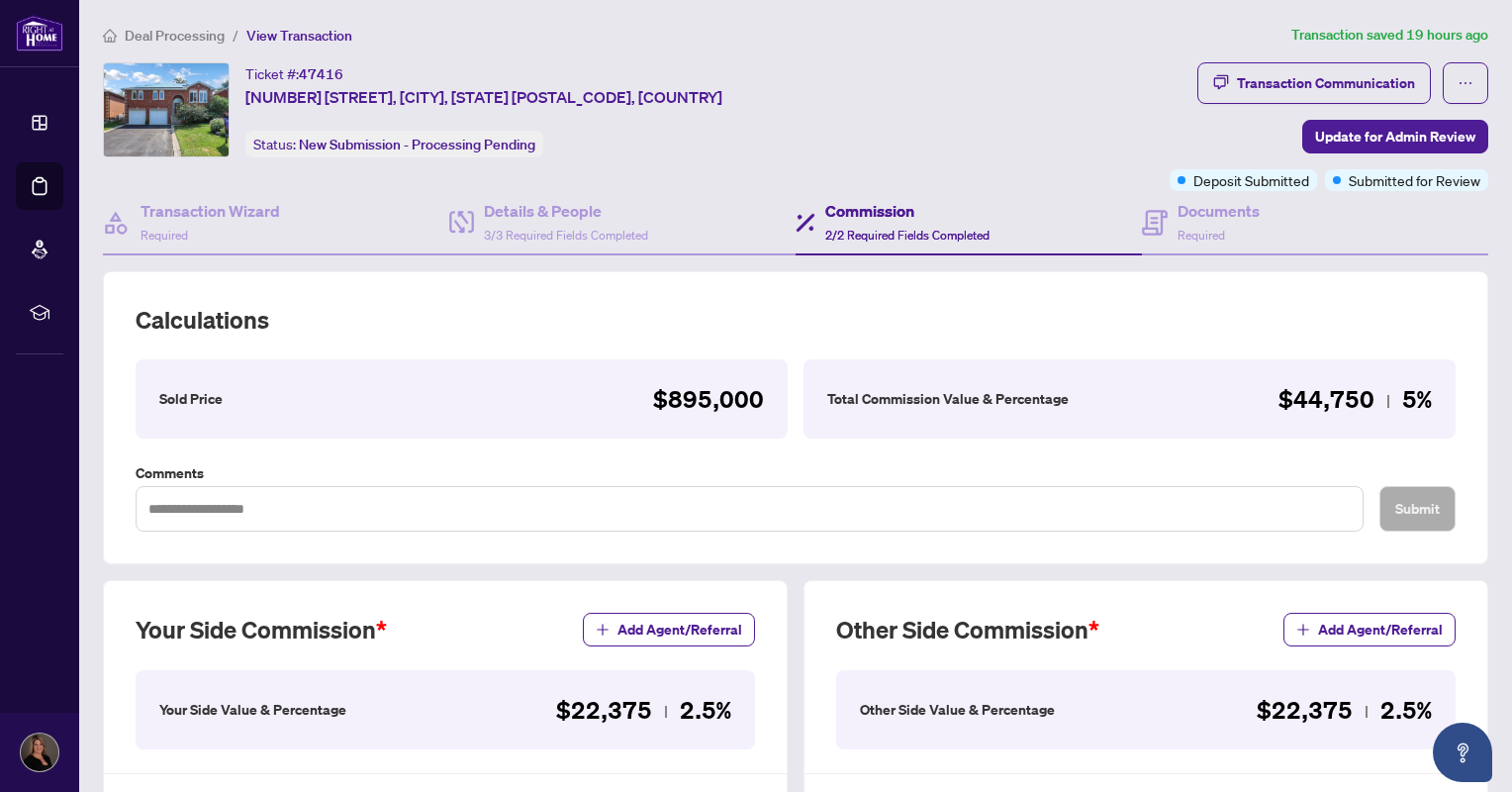 scroll, scrollTop: 0, scrollLeft: 0, axis: both 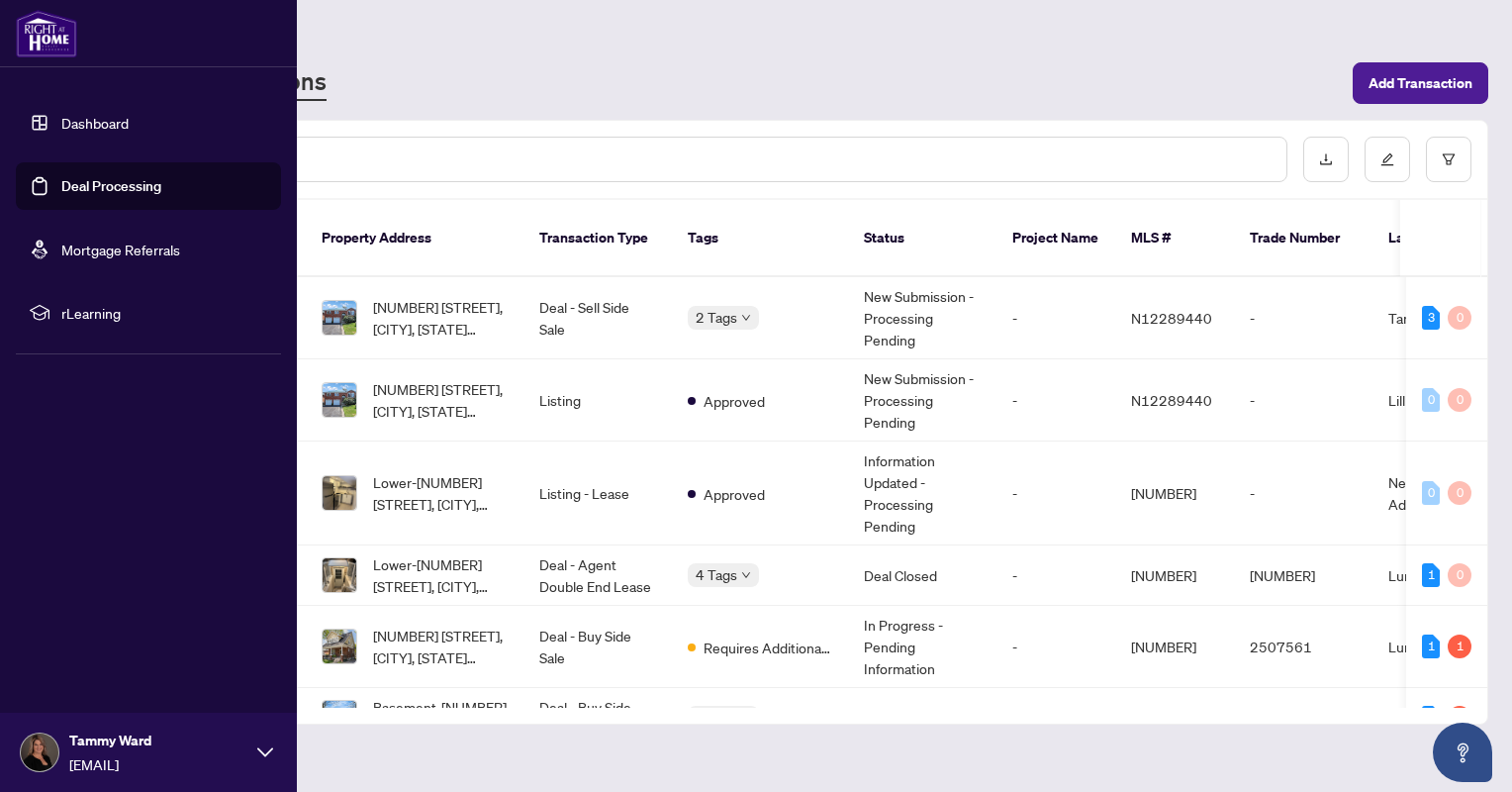 click at bounding box center (47, 34) 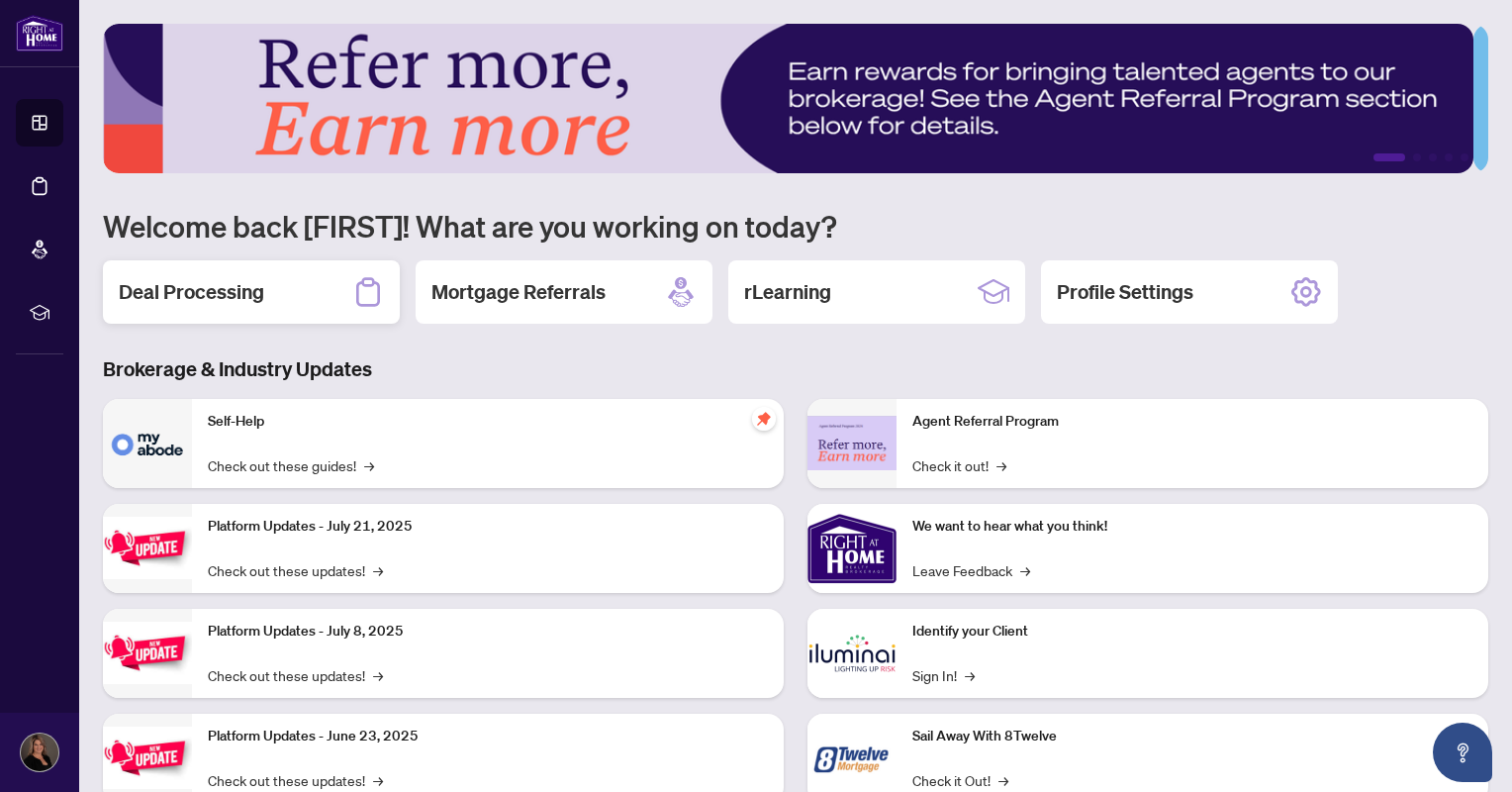 click on "Deal Processing" at bounding box center [191, 292] 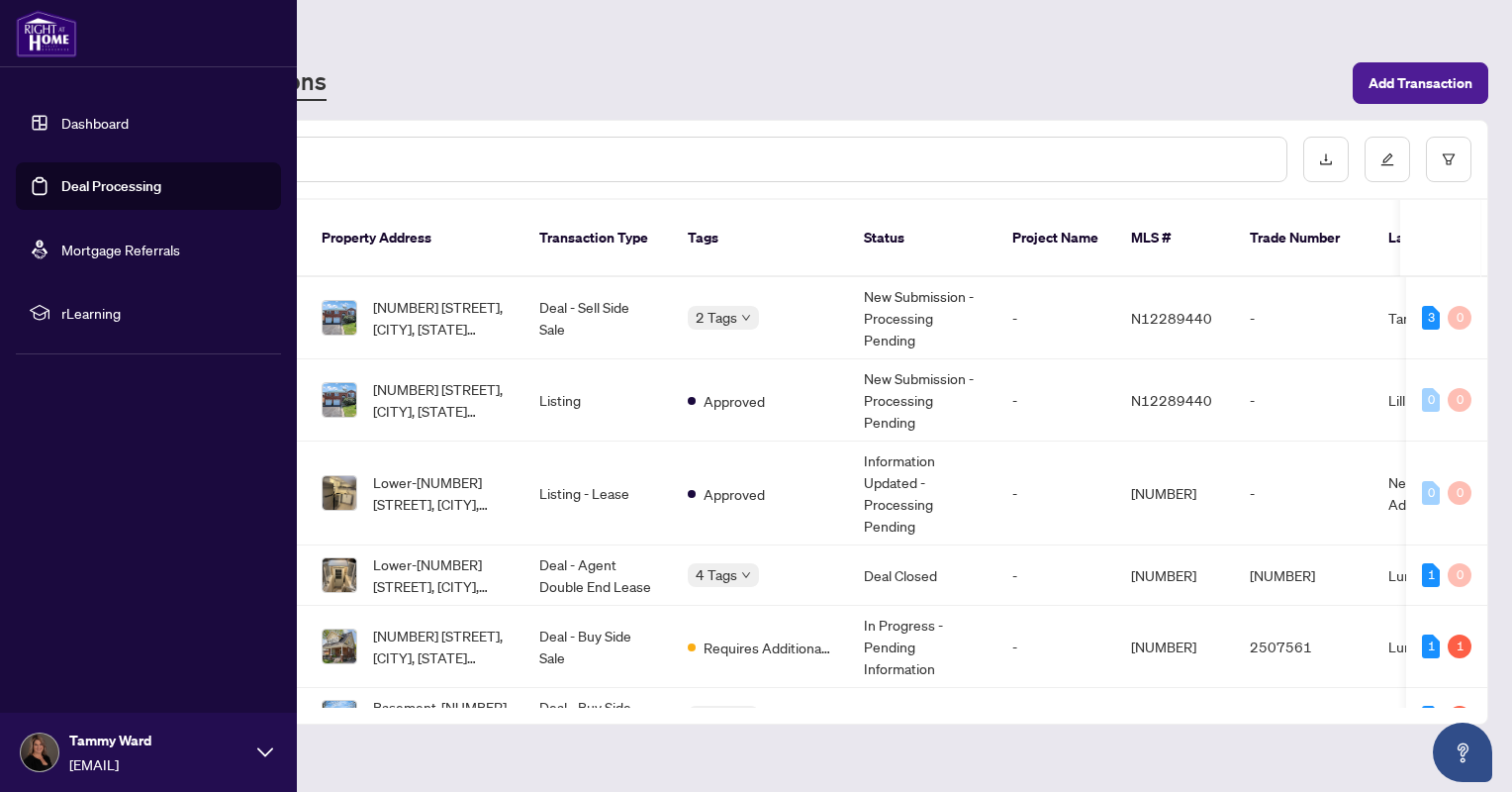 click at bounding box center [47, 34] 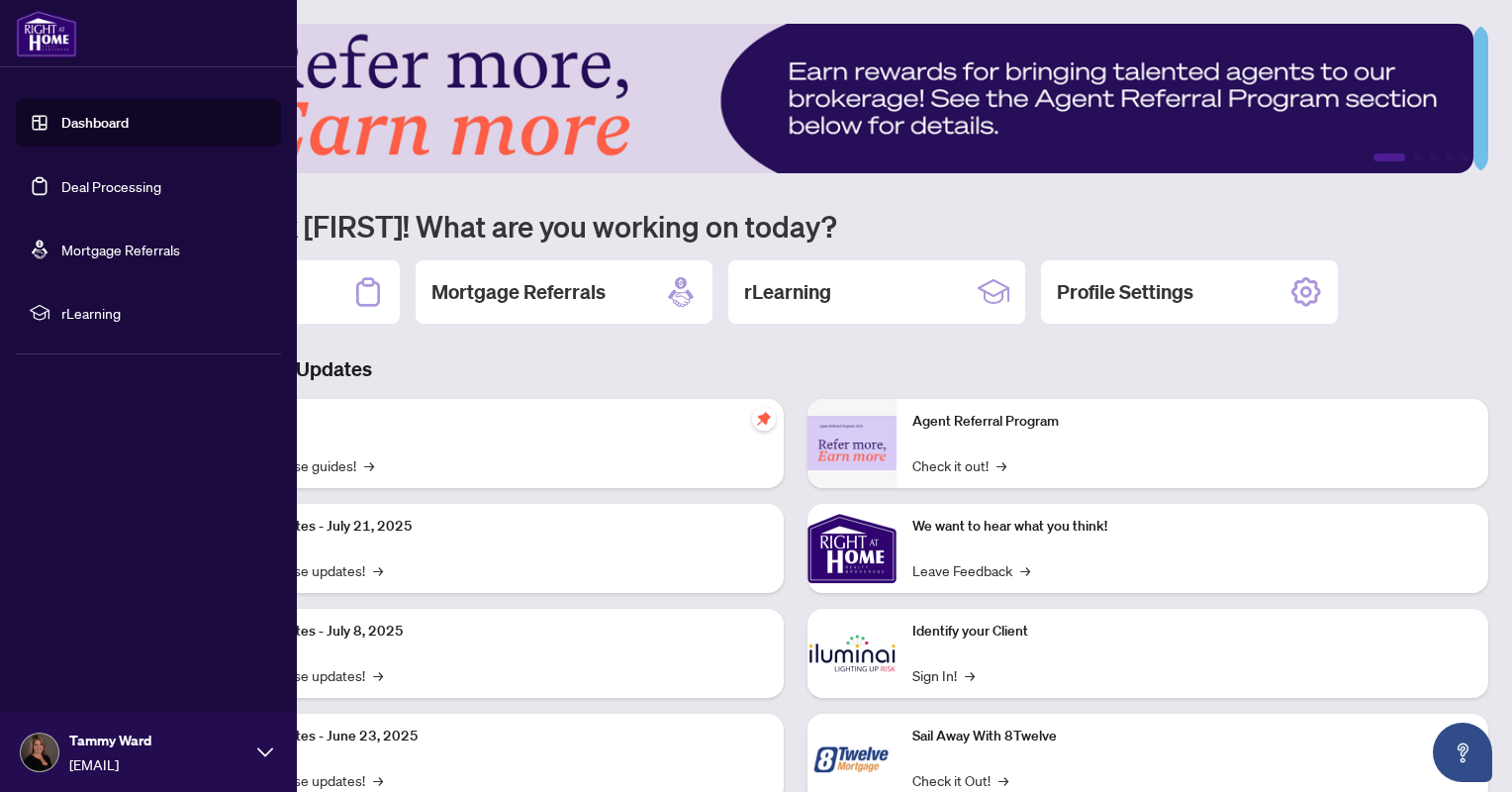 click at bounding box center [47, 34] 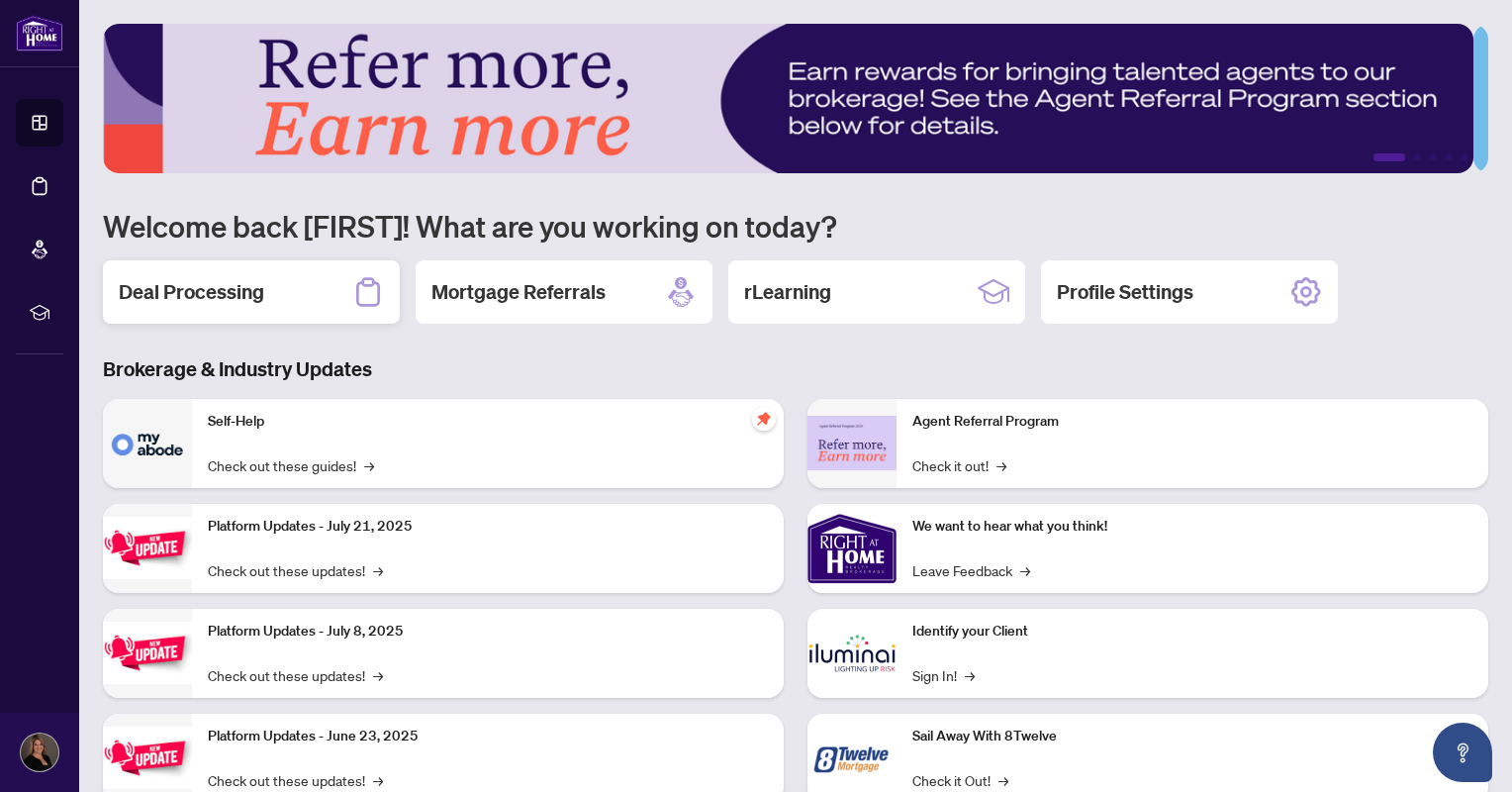 click on "Deal Processing" at bounding box center [251, 292] 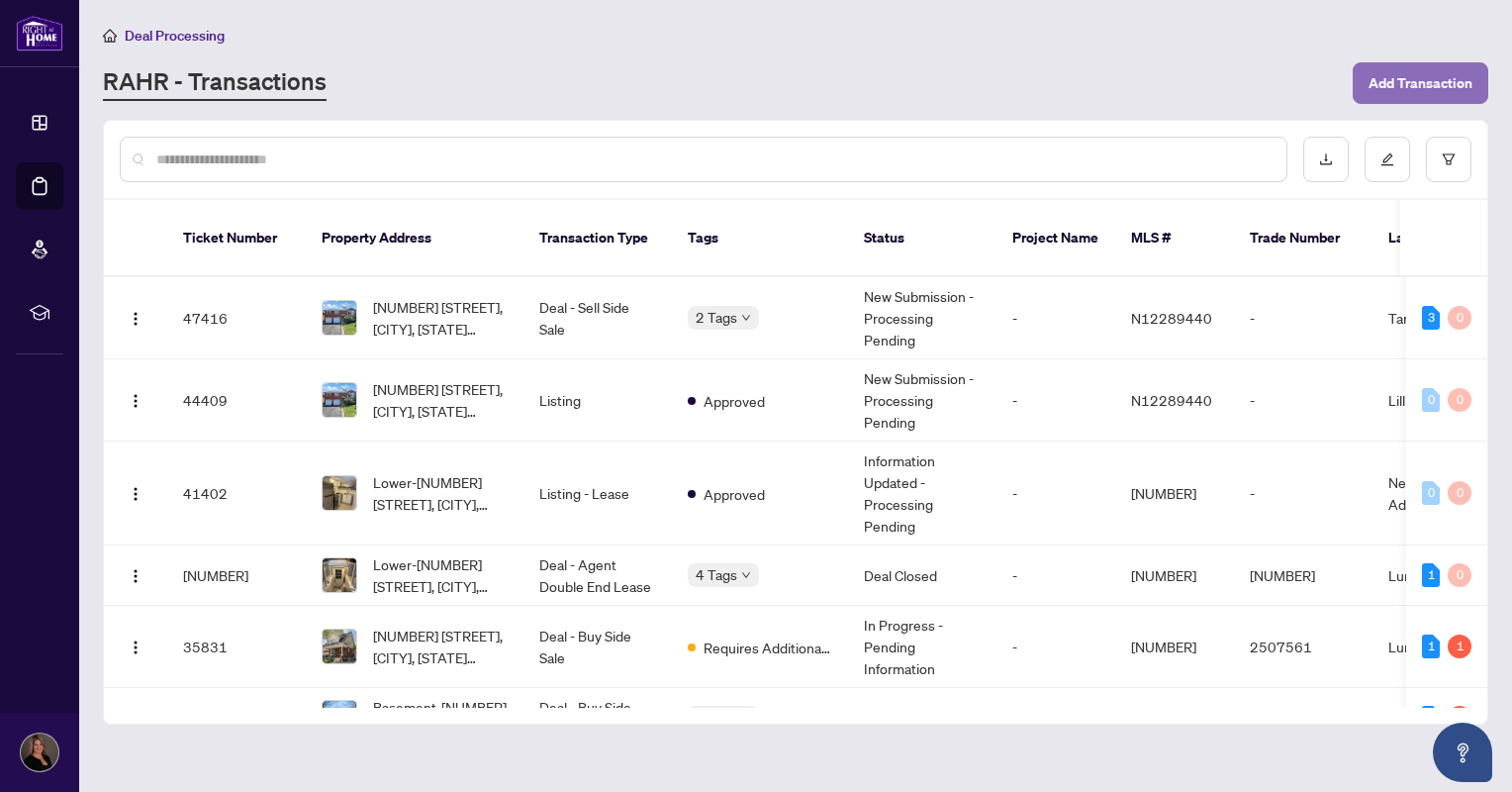 click on "Add Transaction" at bounding box center [1420, 83] 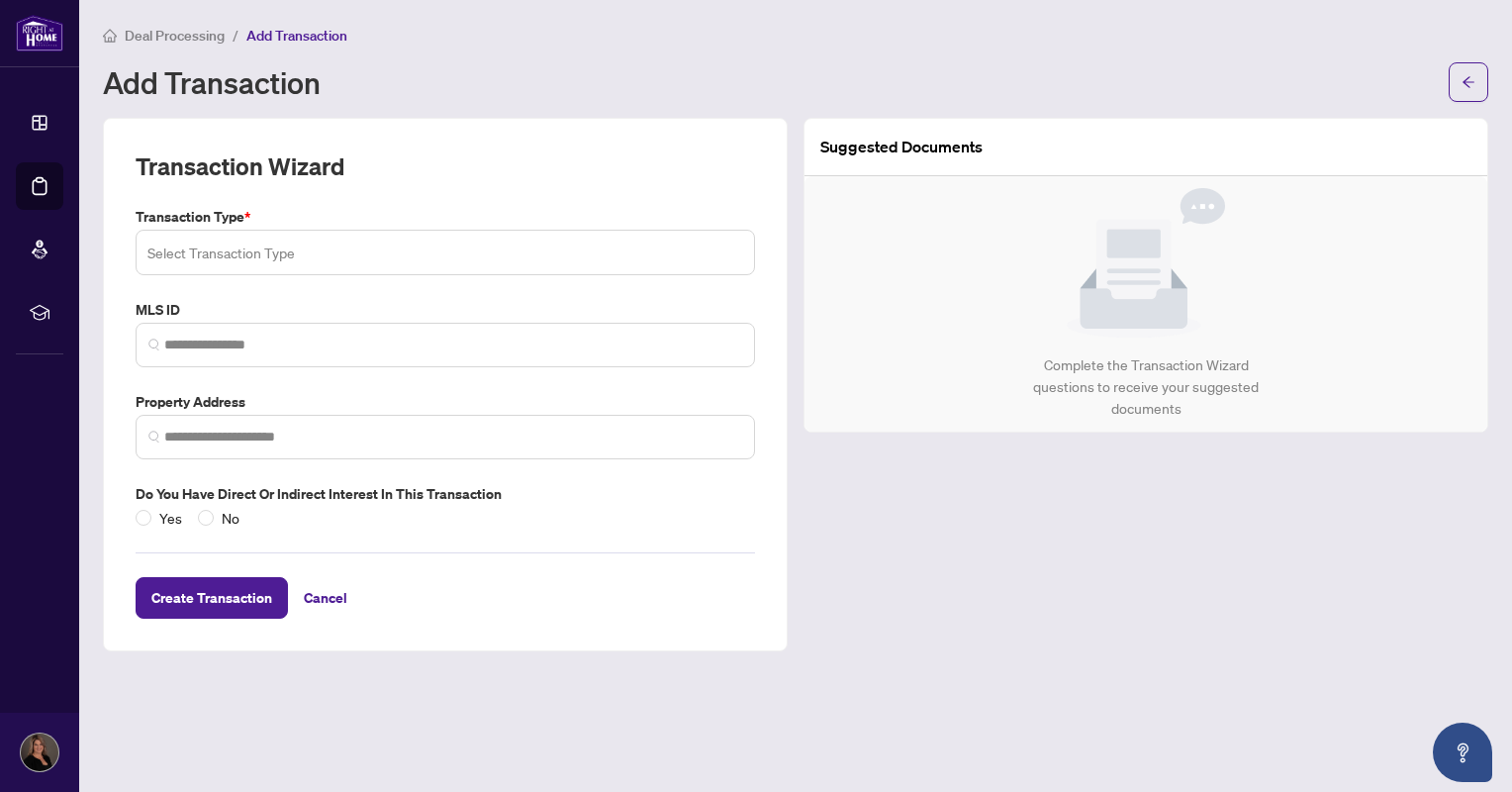 click at bounding box center [445, 252] 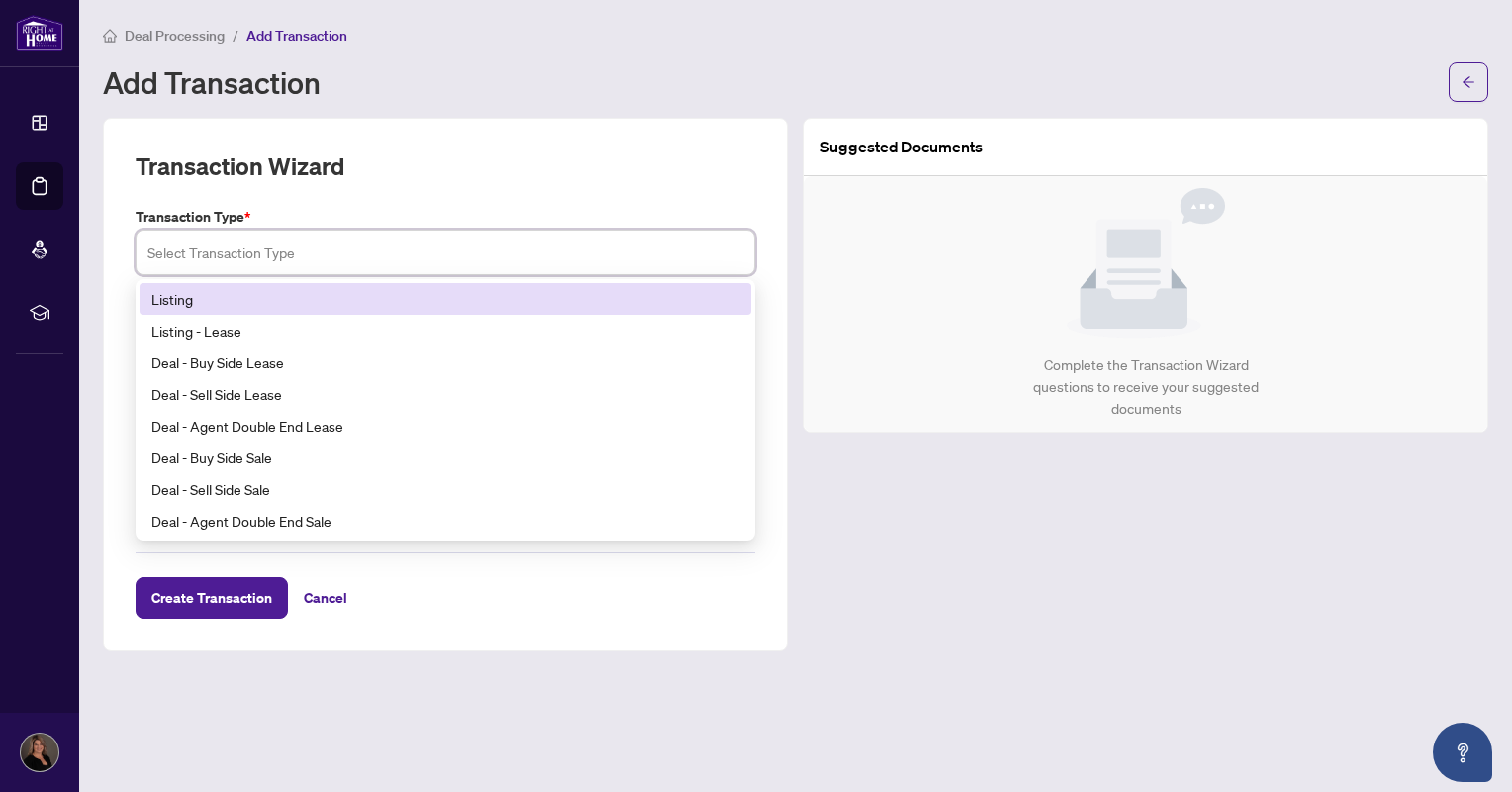 click on "Listing" at bounding box center (445, 299) 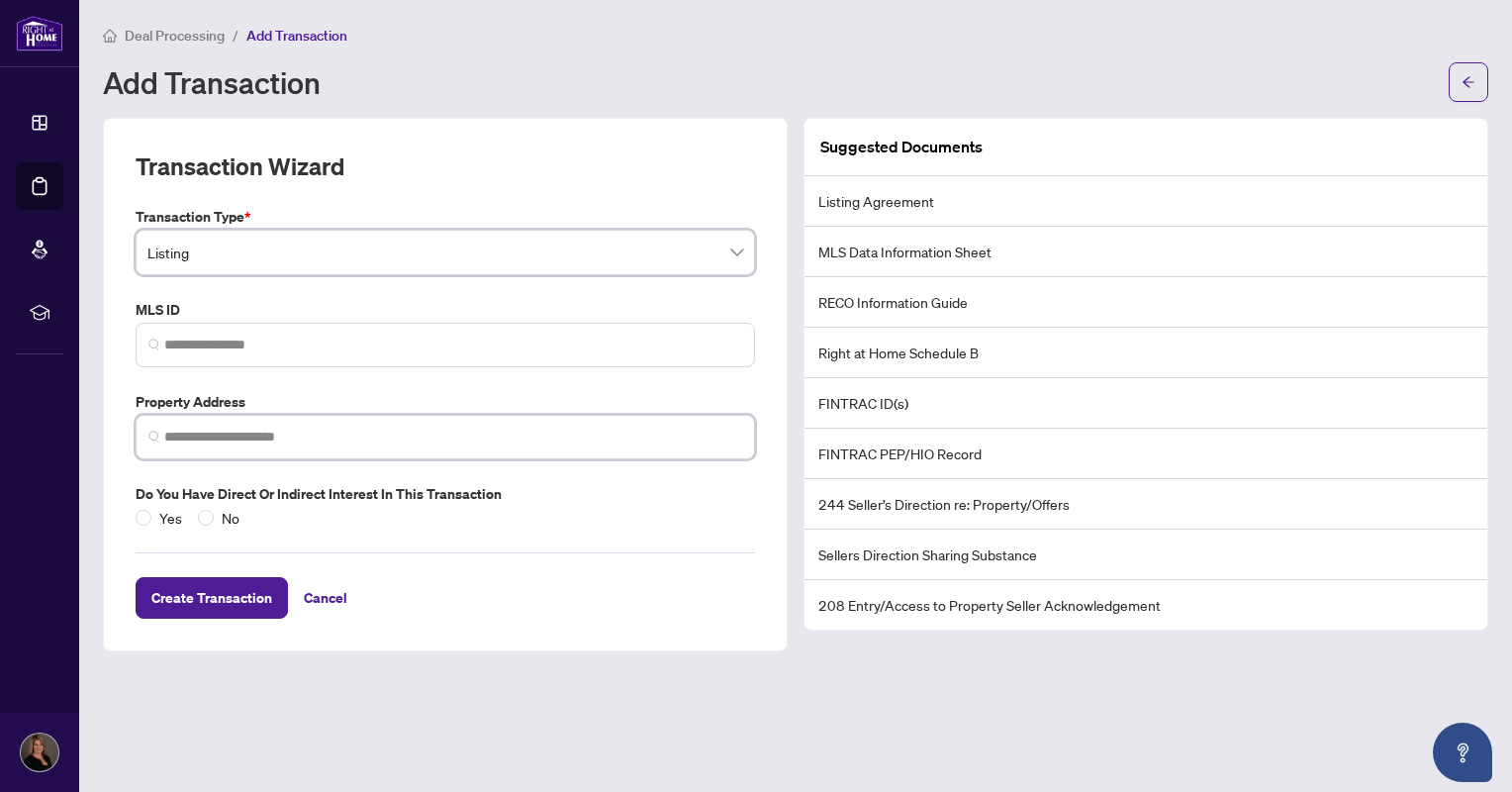 click at bounding box center (453, 437) 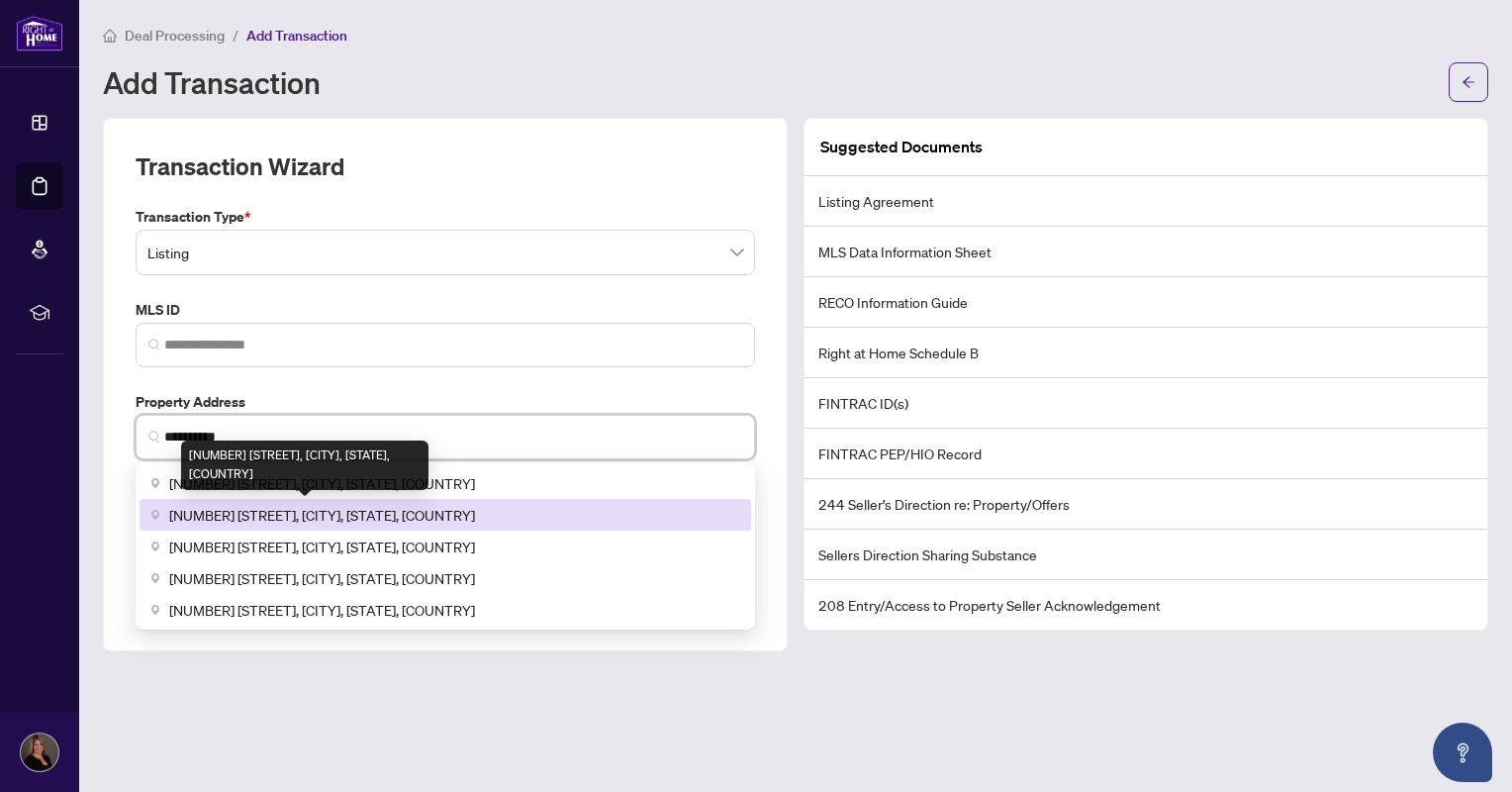 click on "[NUMBER] [STREET], [CITY], [STATE], [COUNTRY]" at bounding box center [322, 515] 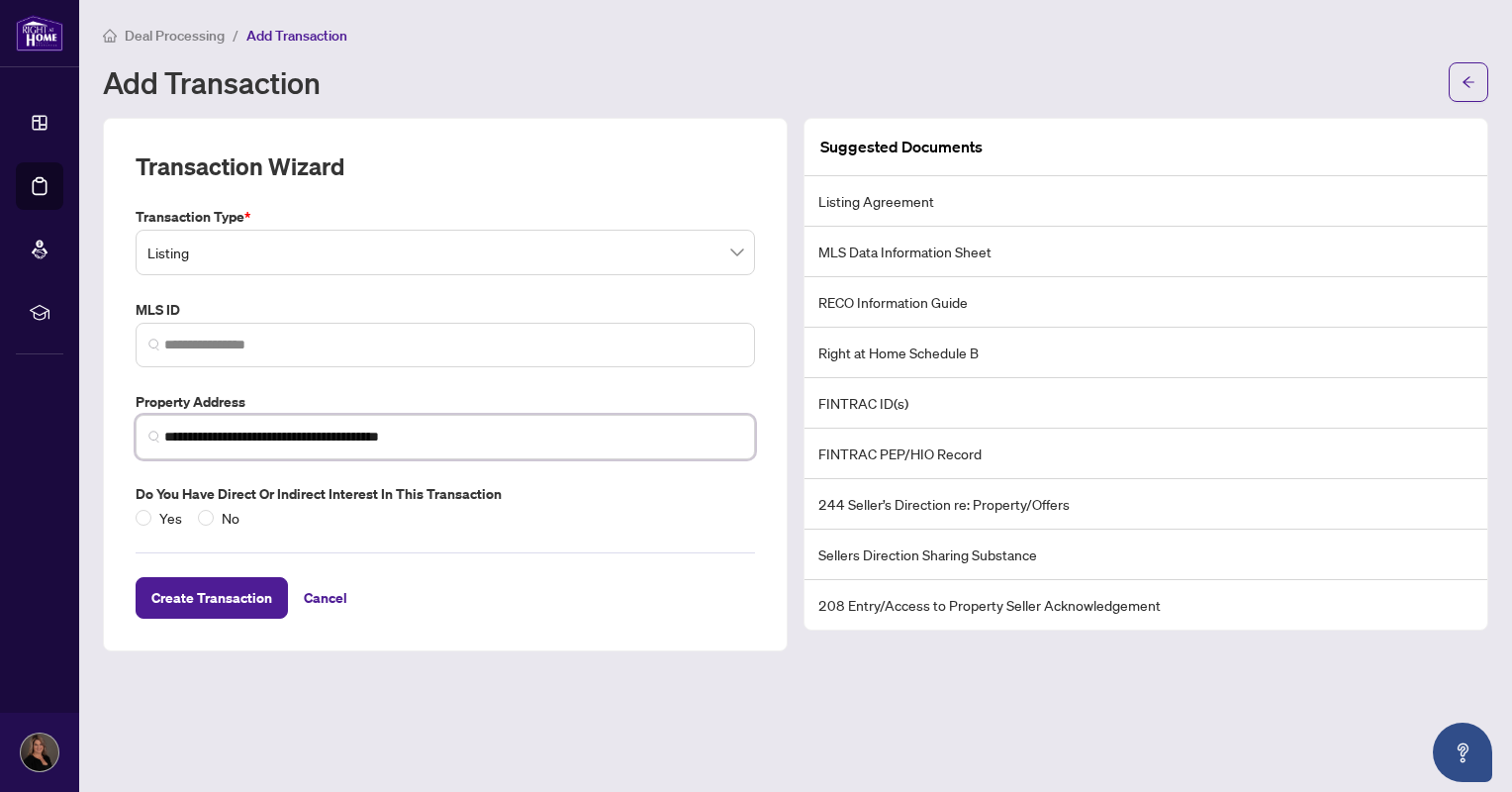 type on "**********" 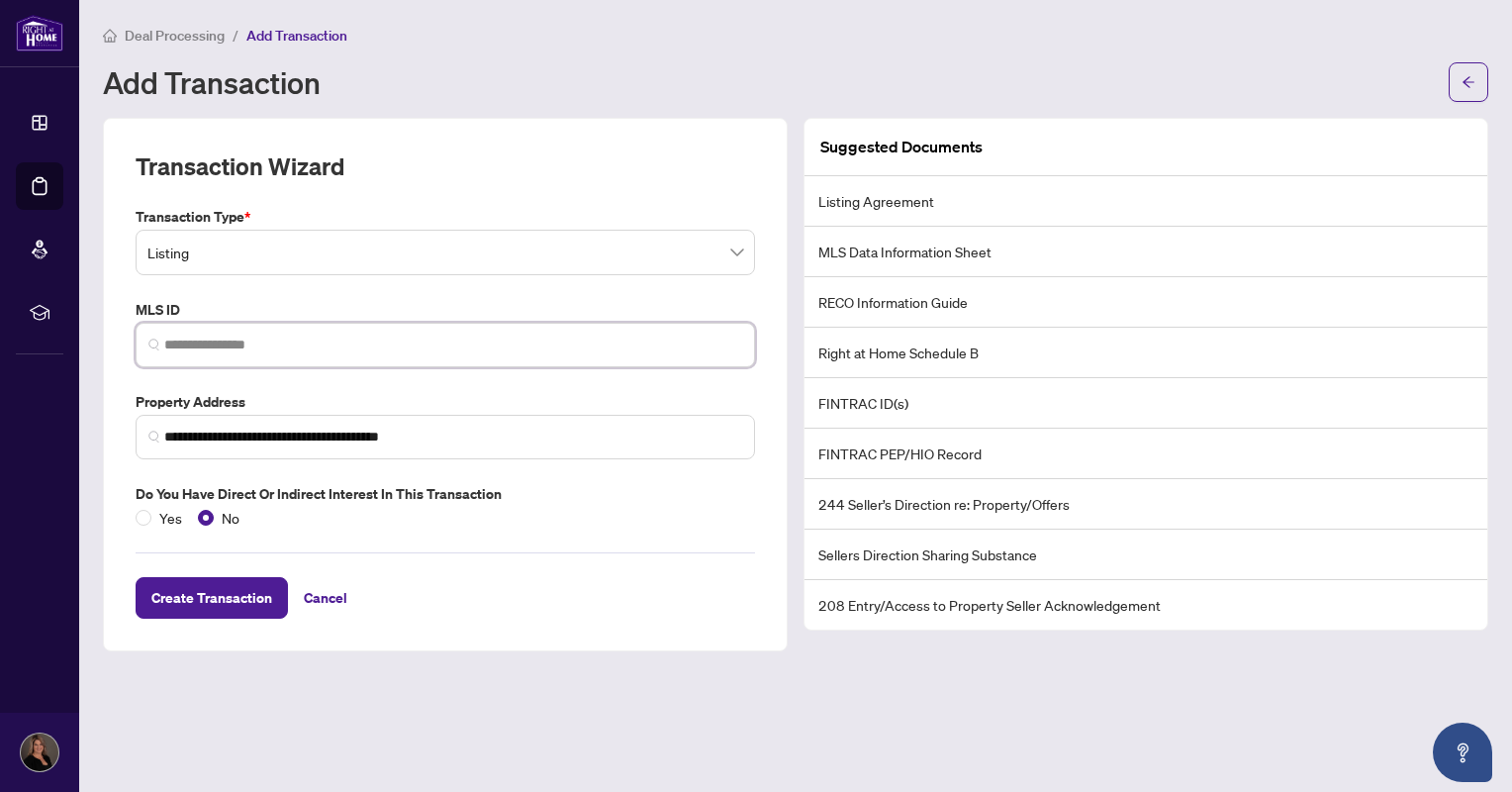 click at bounding box center [453, 345] 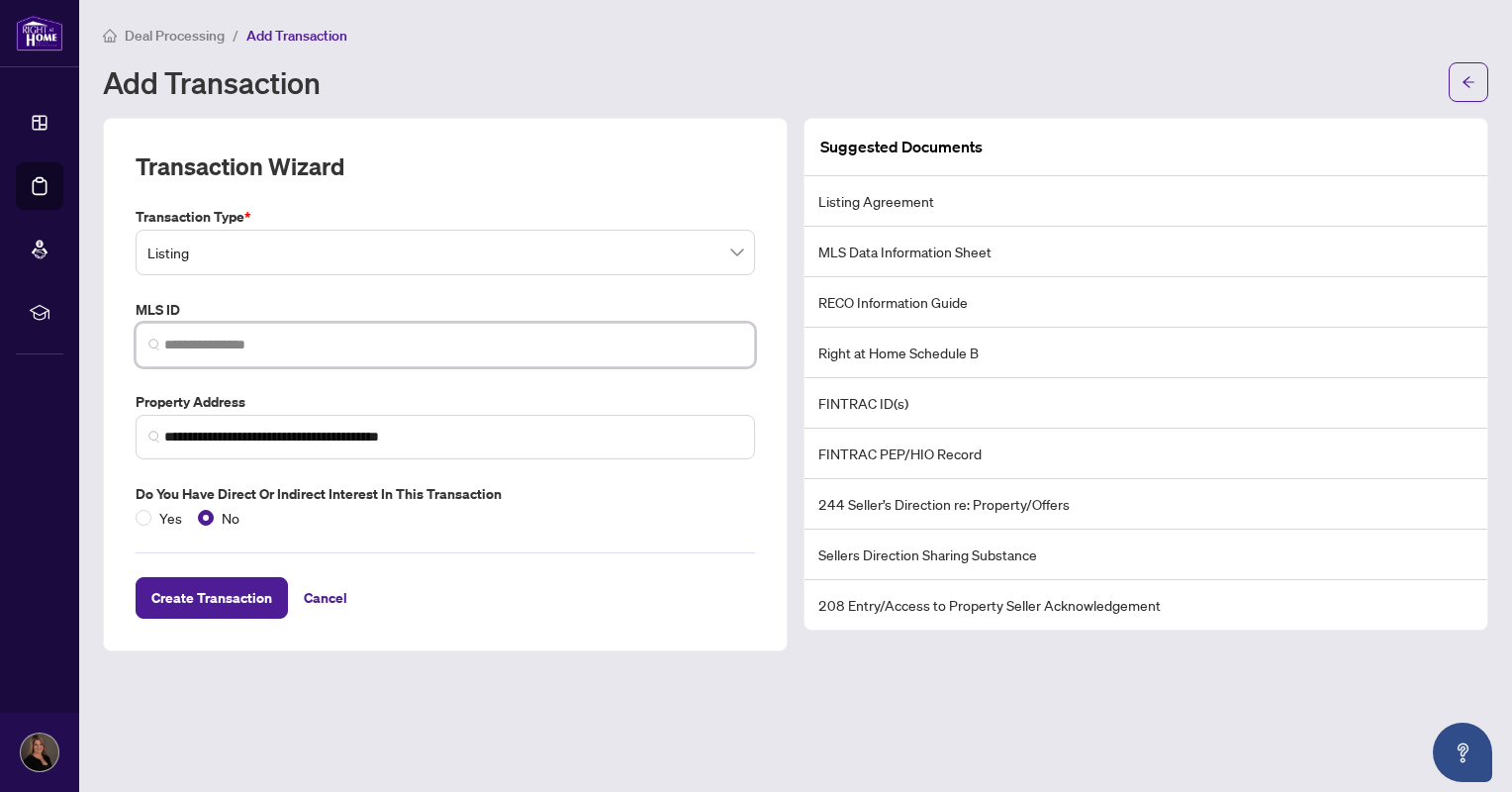 paste on "*********" 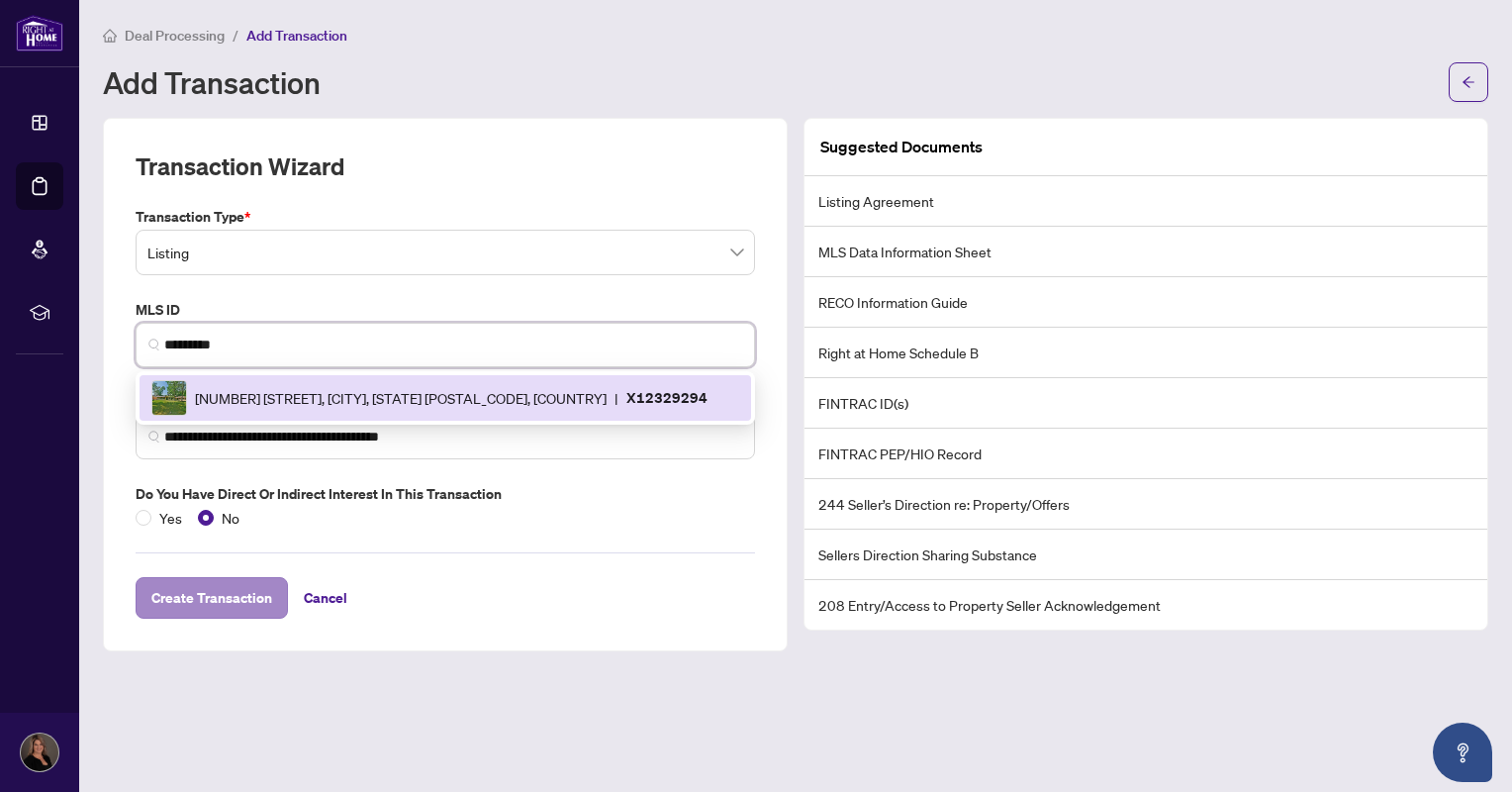 type on "*********" 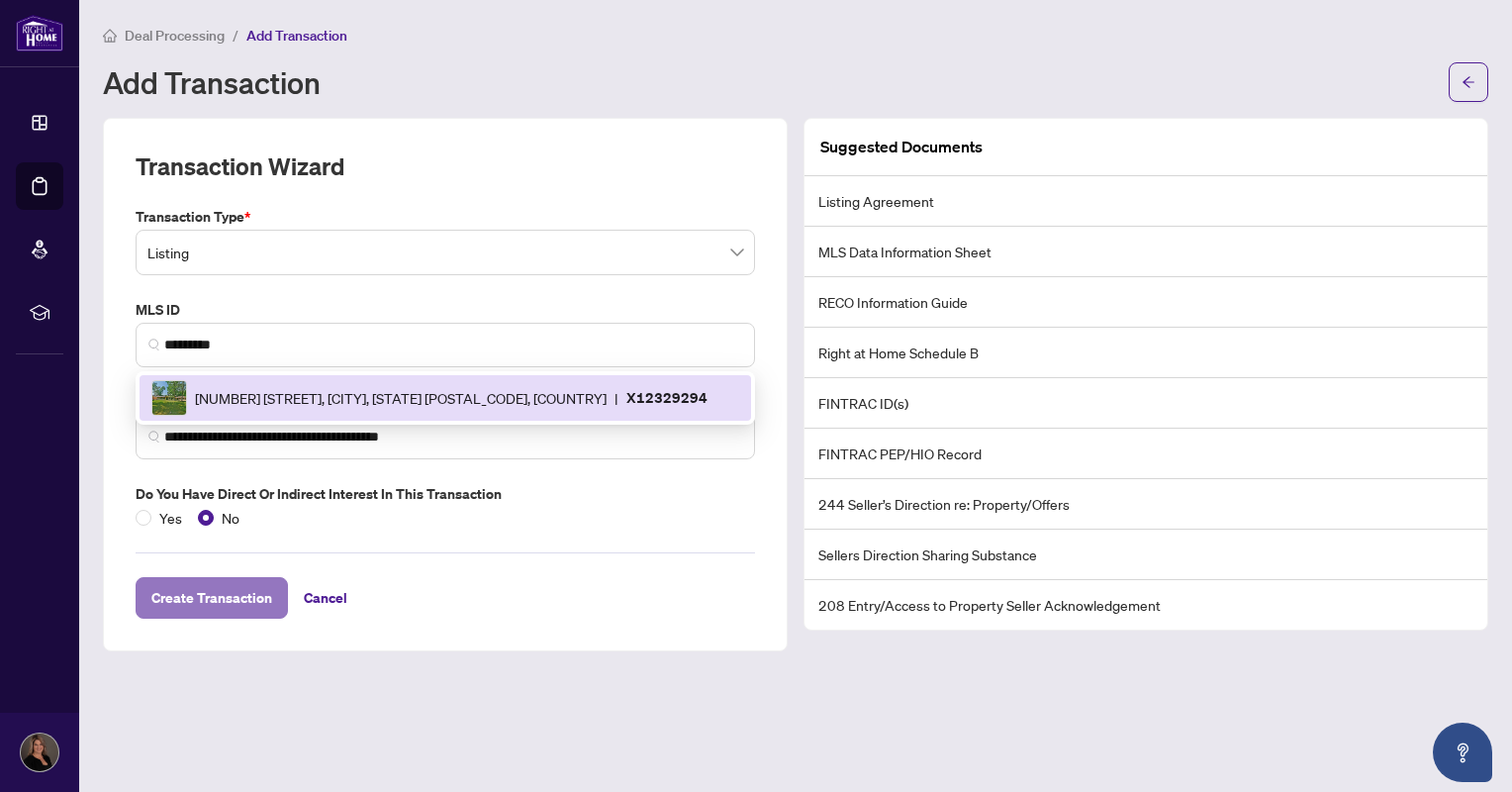 click on "Create Transaction" at bounding box center (212, 598) 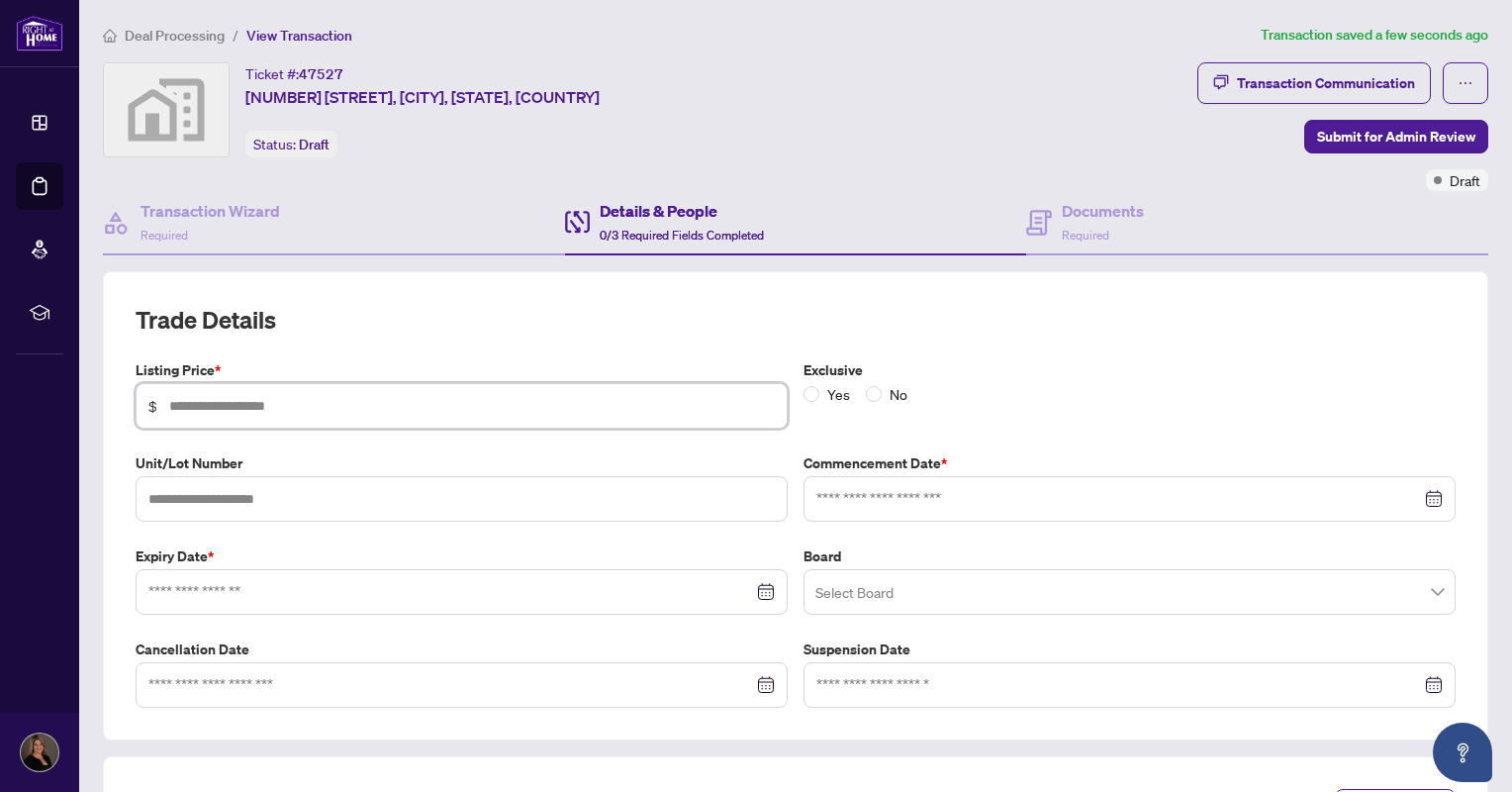 click at bounding box center [472, 406] 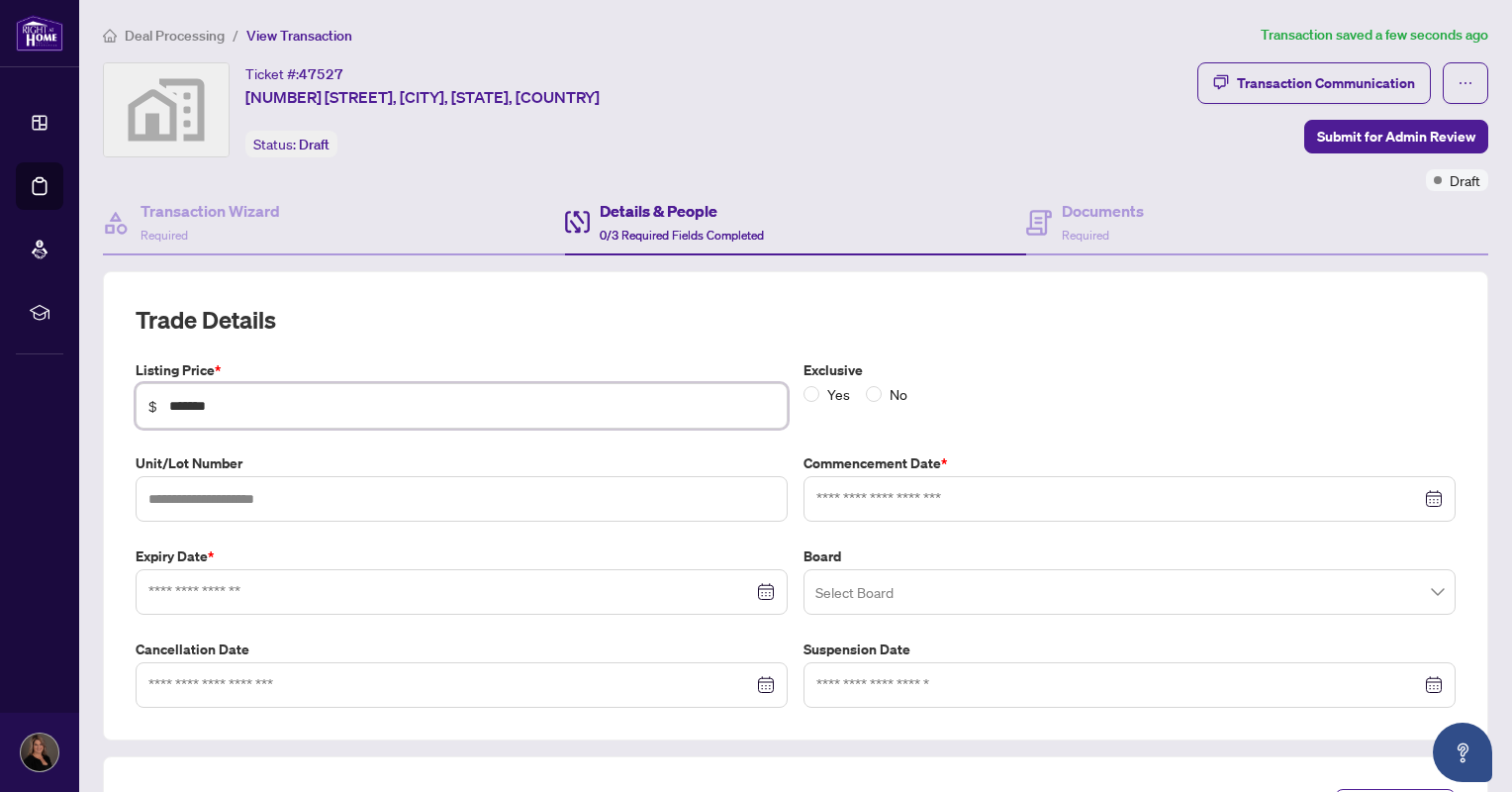 type on "*******" 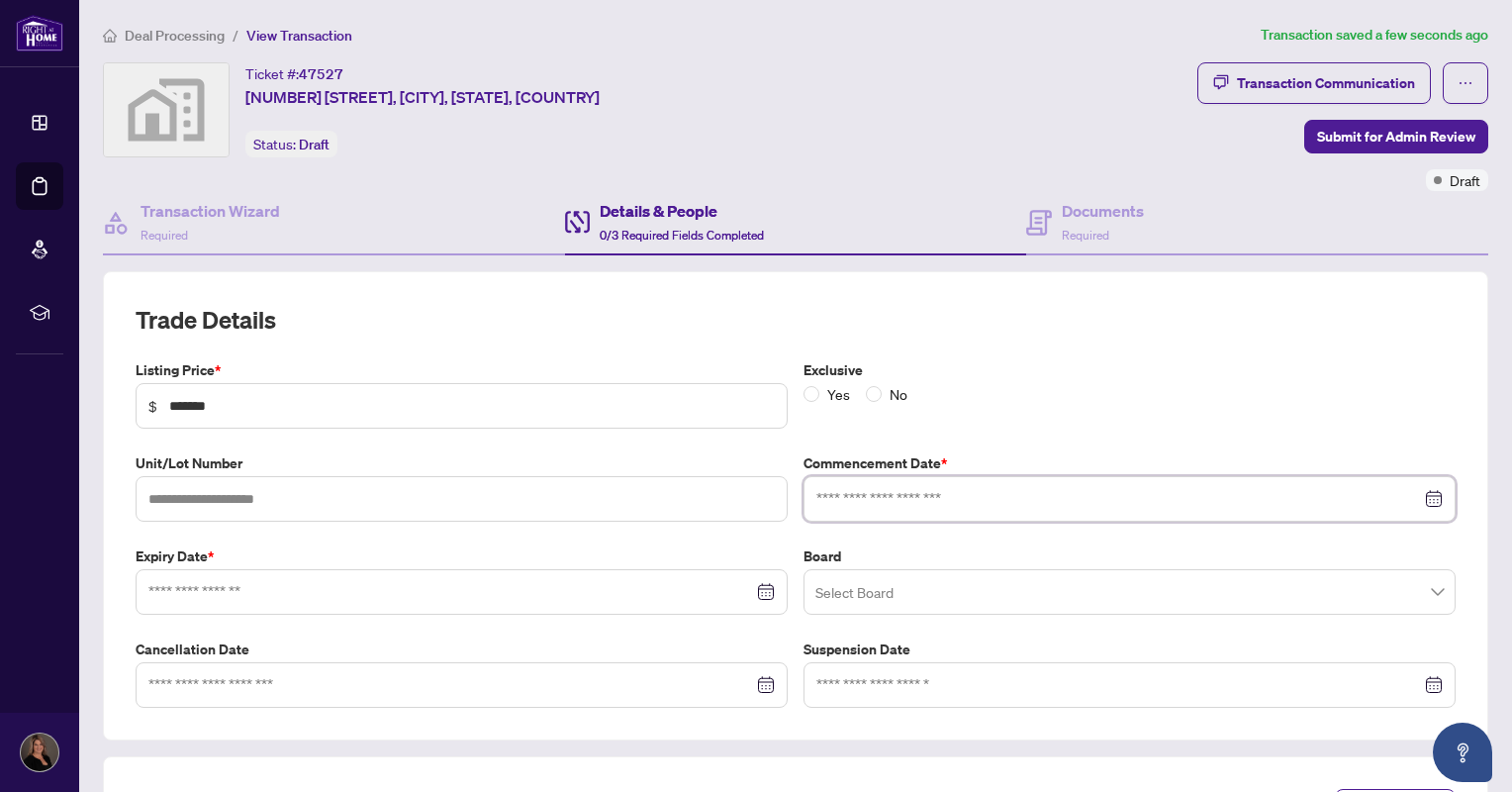 click at bounding box center (1118, 499) 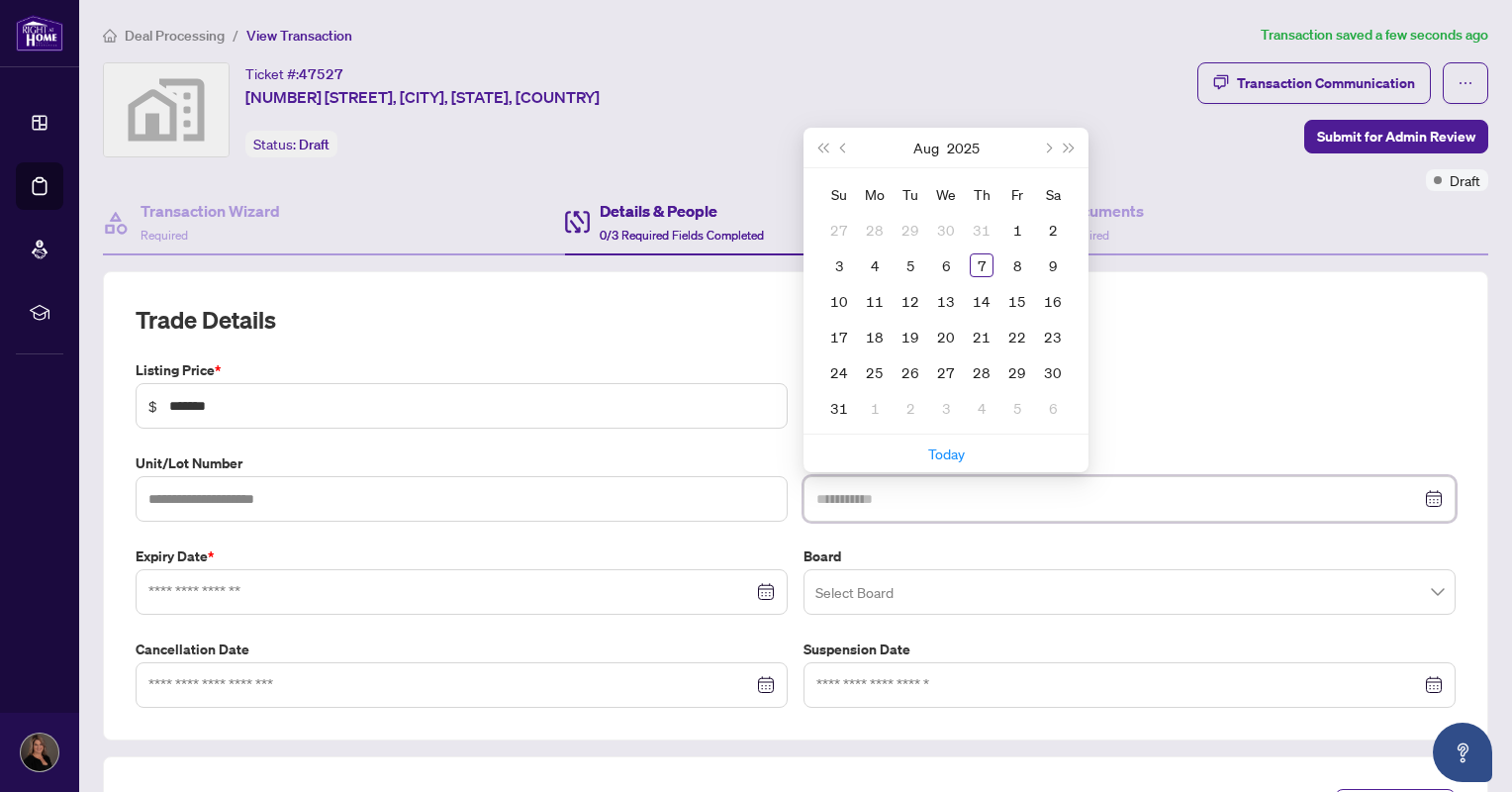type on "**********" 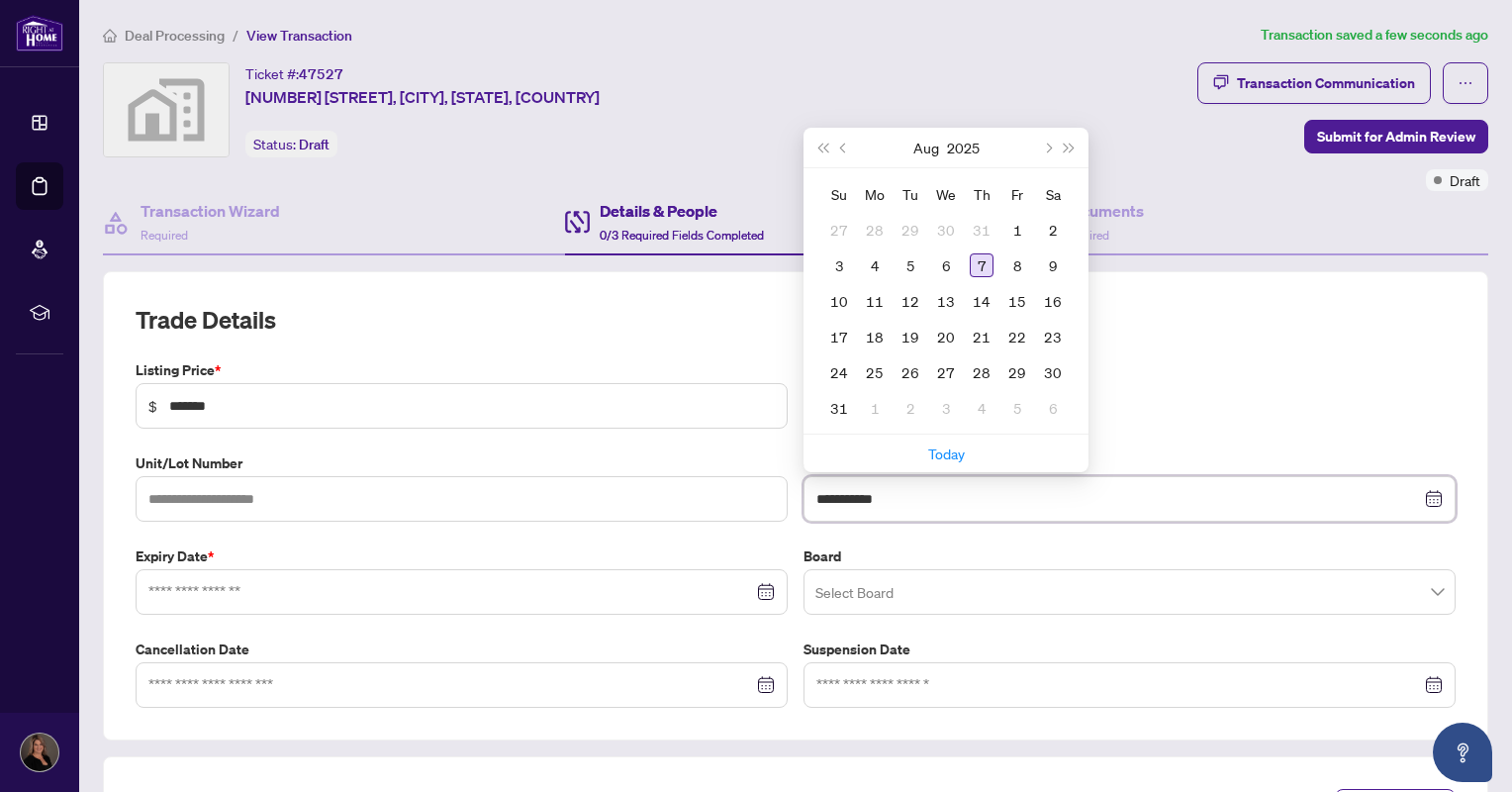 type on "**********" 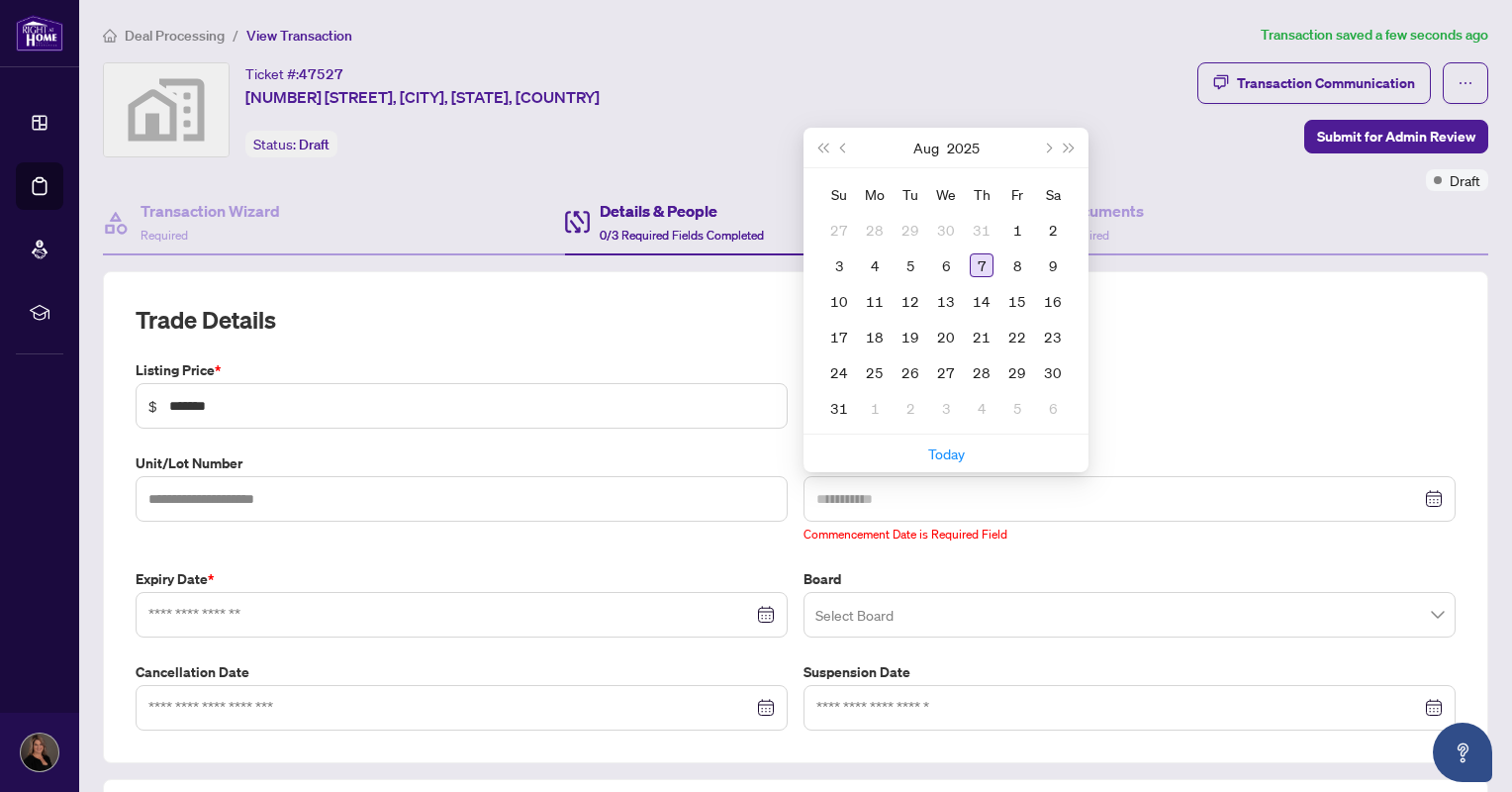 click on "7" at bounding box center (982, 265) 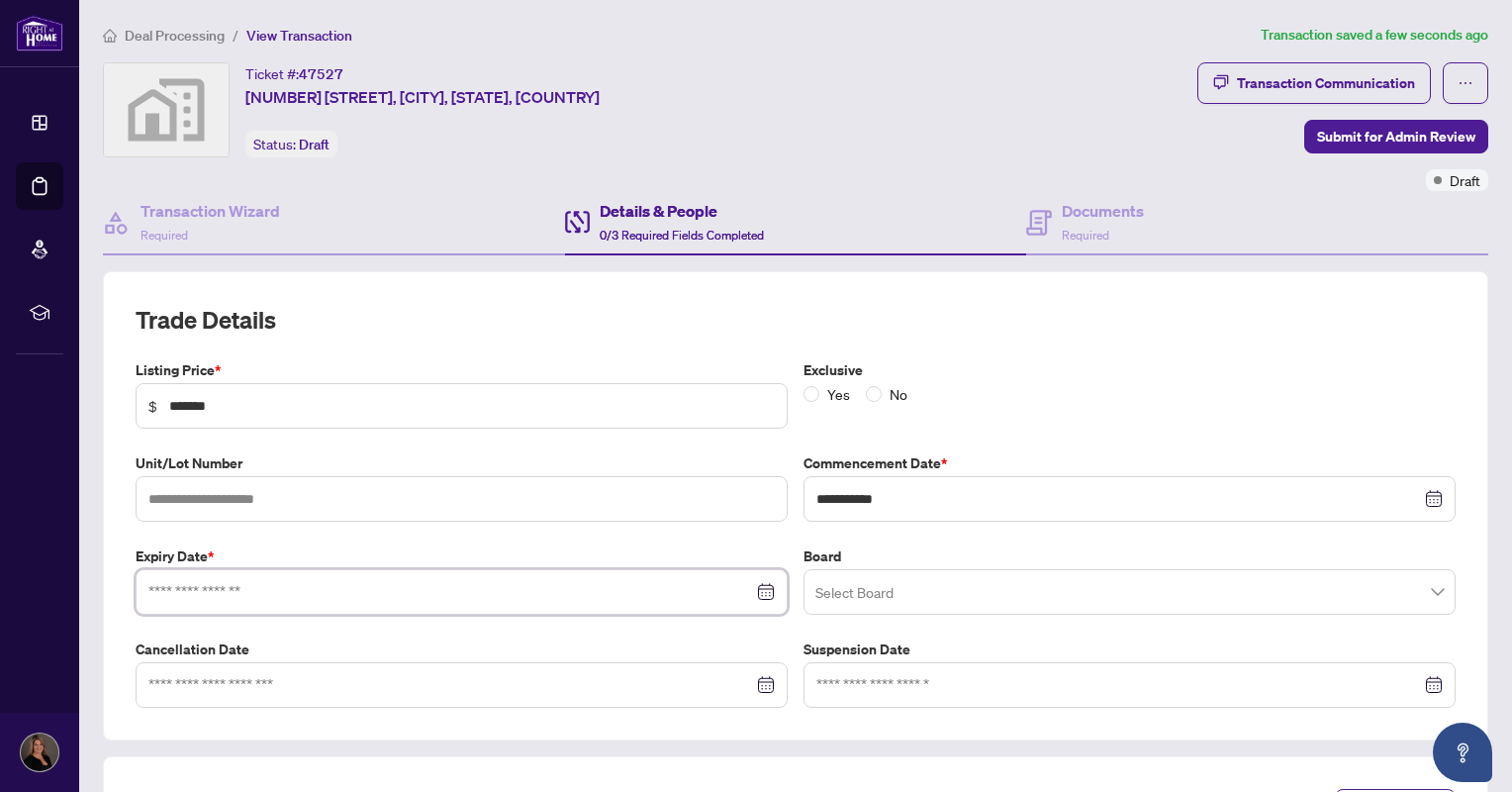 click at bounding box center [450, 592] 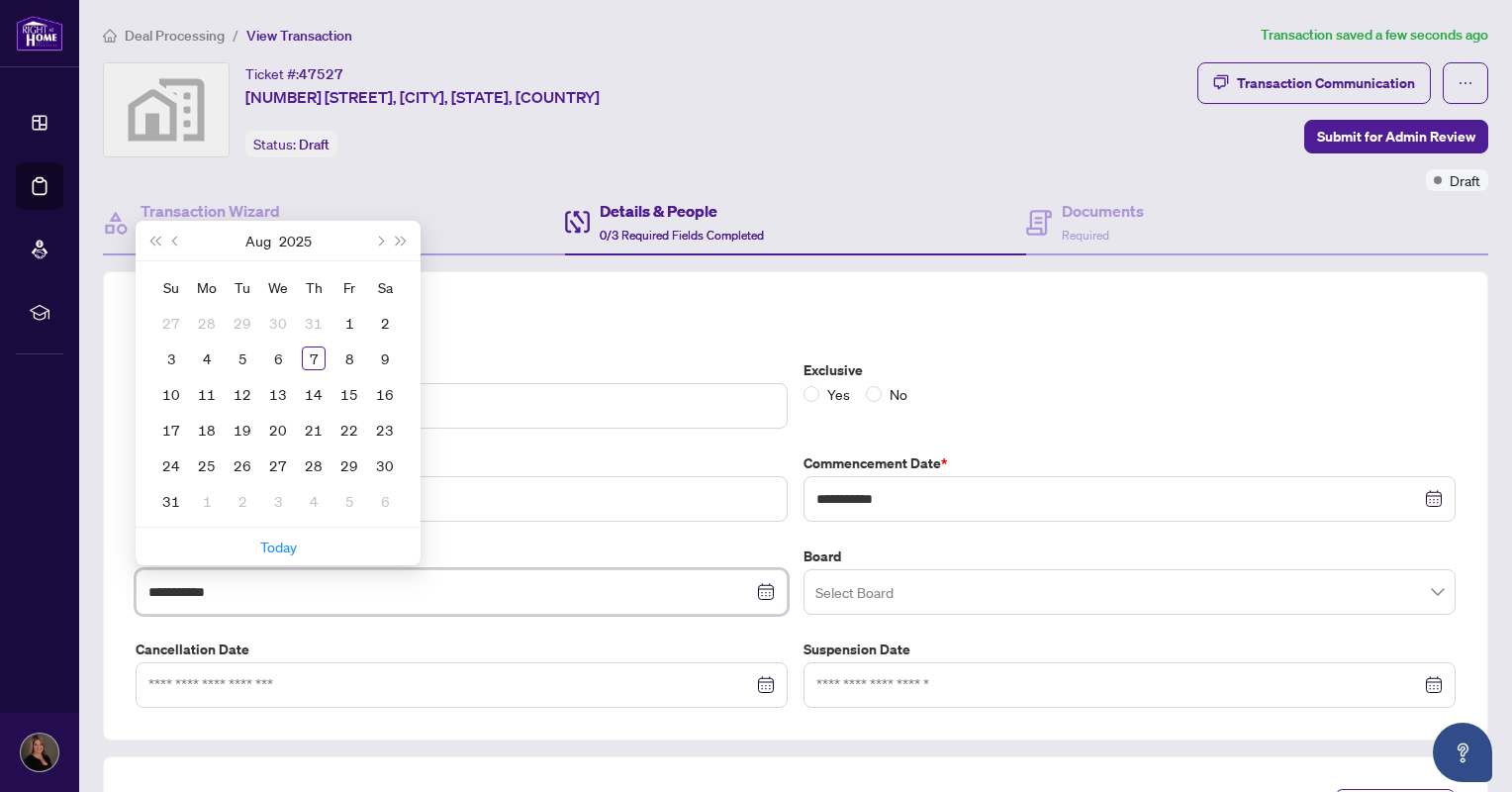 type on "**********" 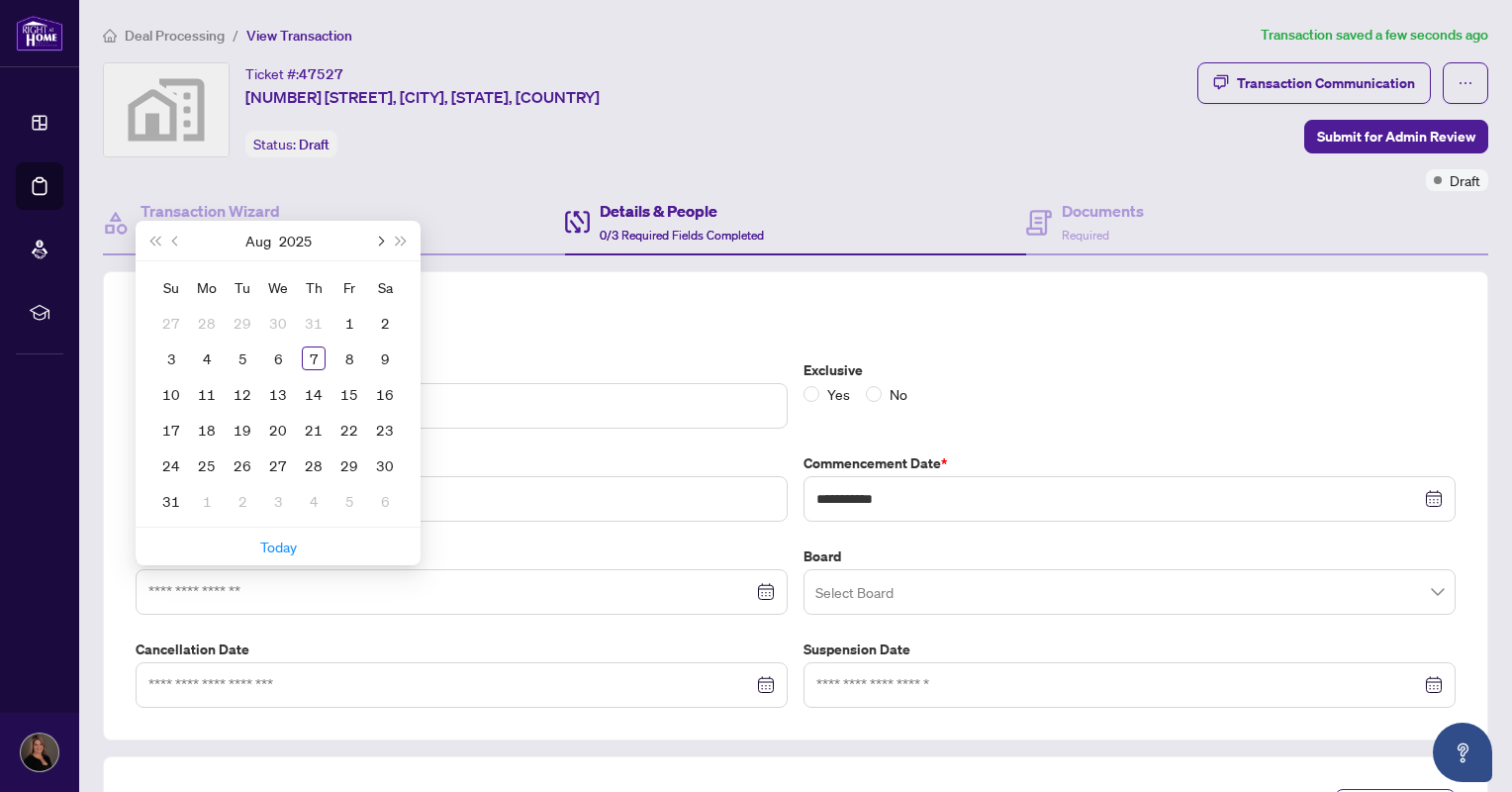 click at bounding box center [379, 241] 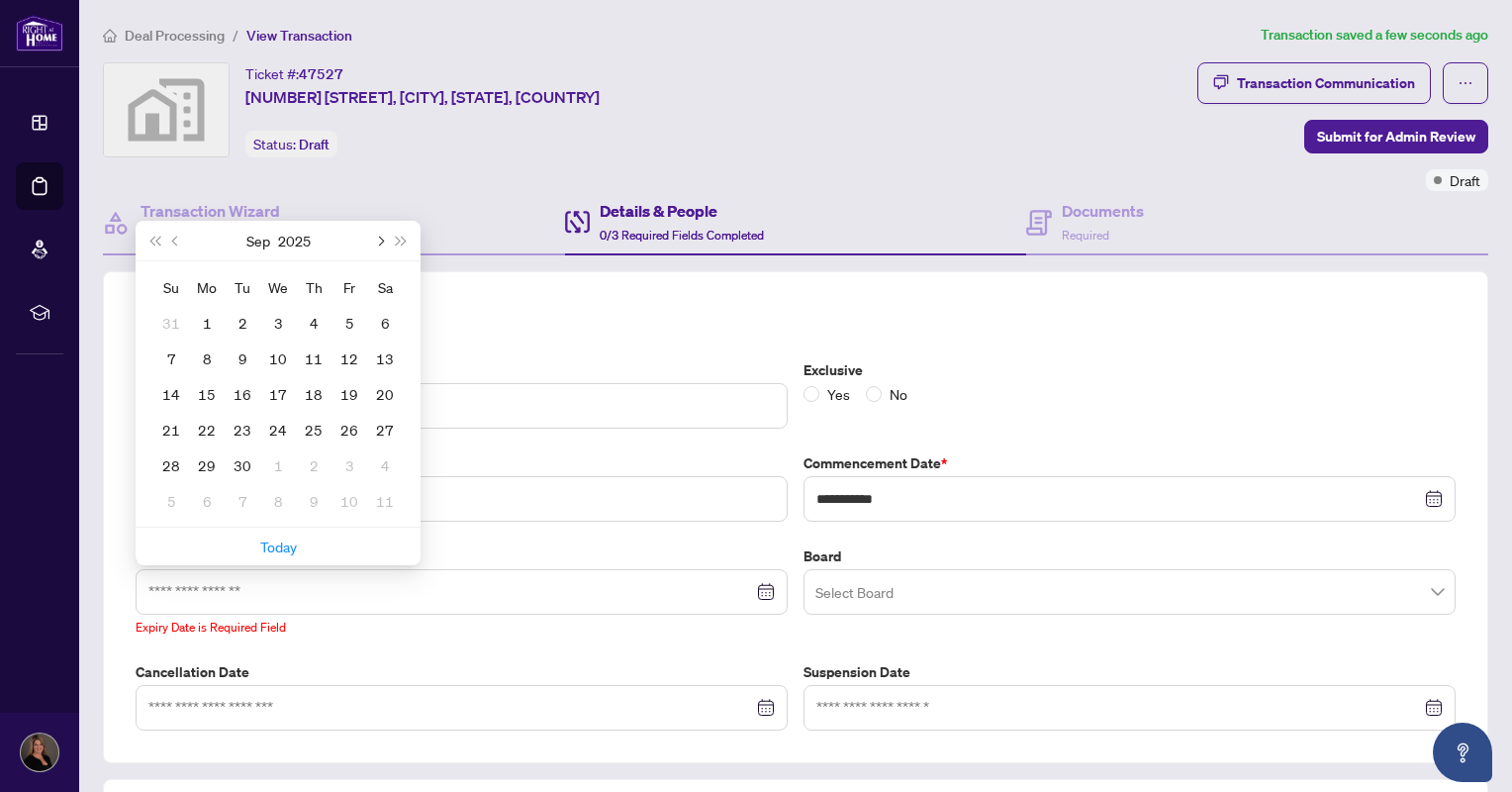 click at bounding box center [379, 241] 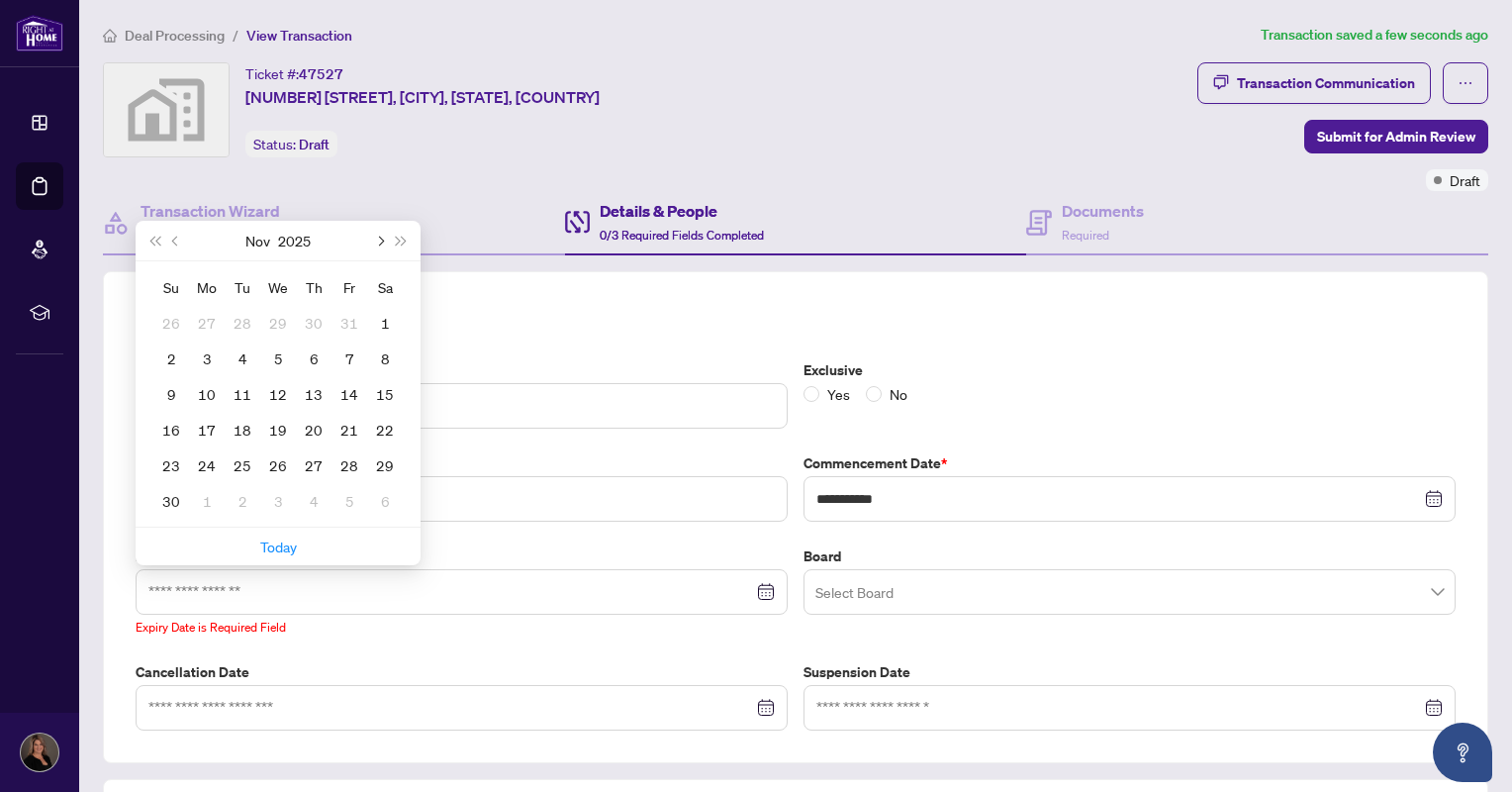 click at bounding box center [379, 241] 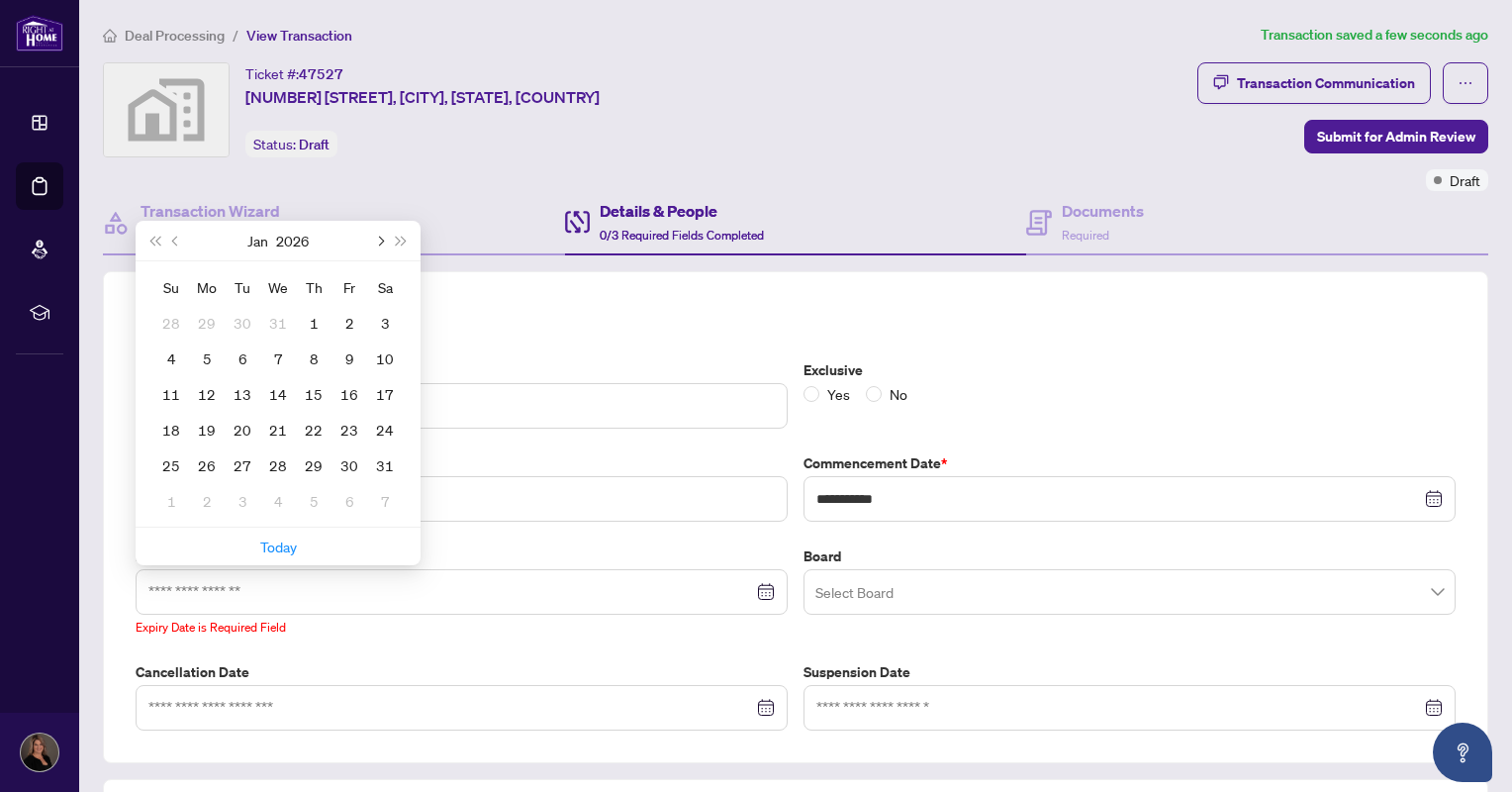 click at bounding box center [379, 241] 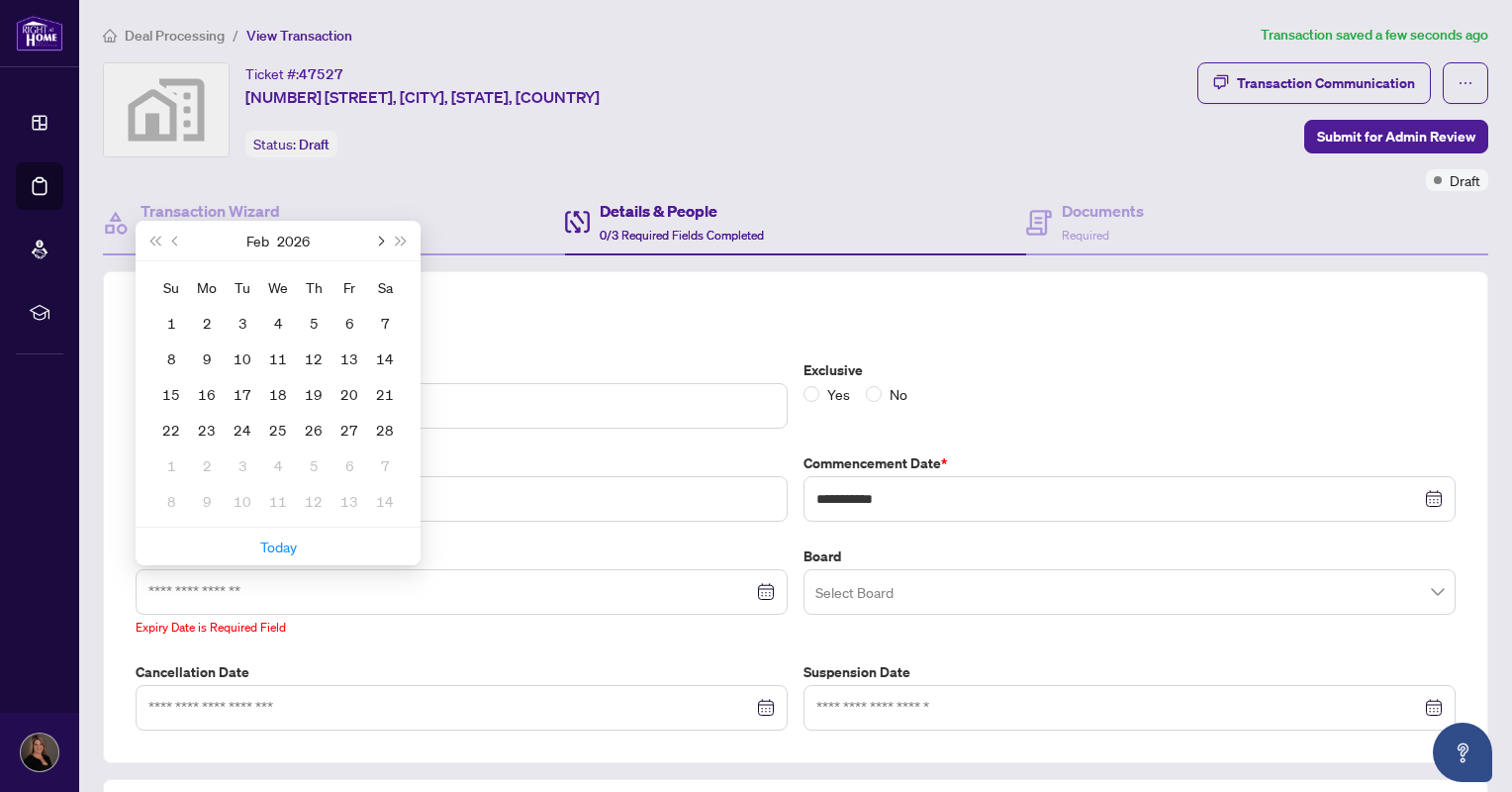 click at bounding box center (379, 241) 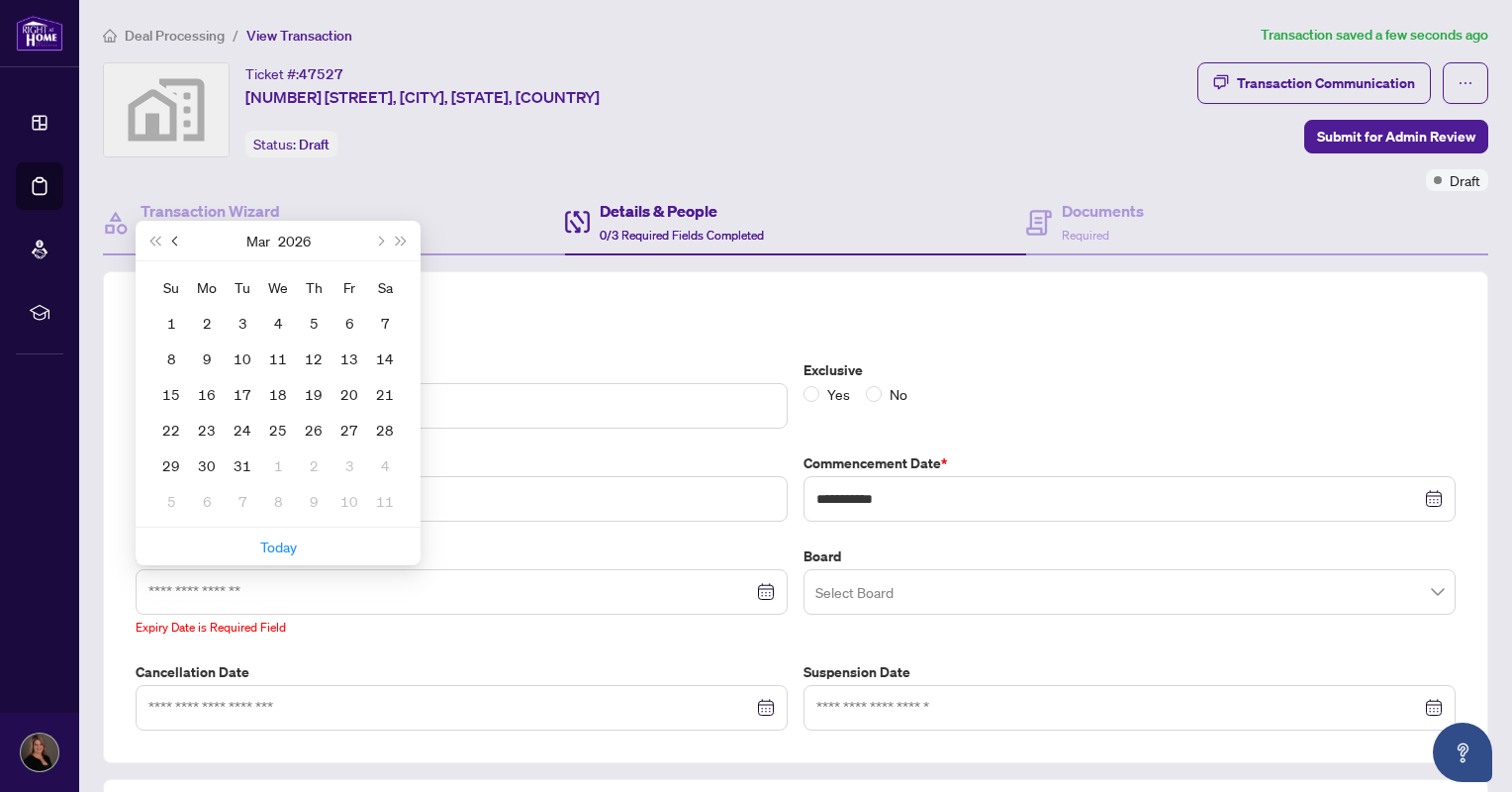 click at bounding box center (177, 241) 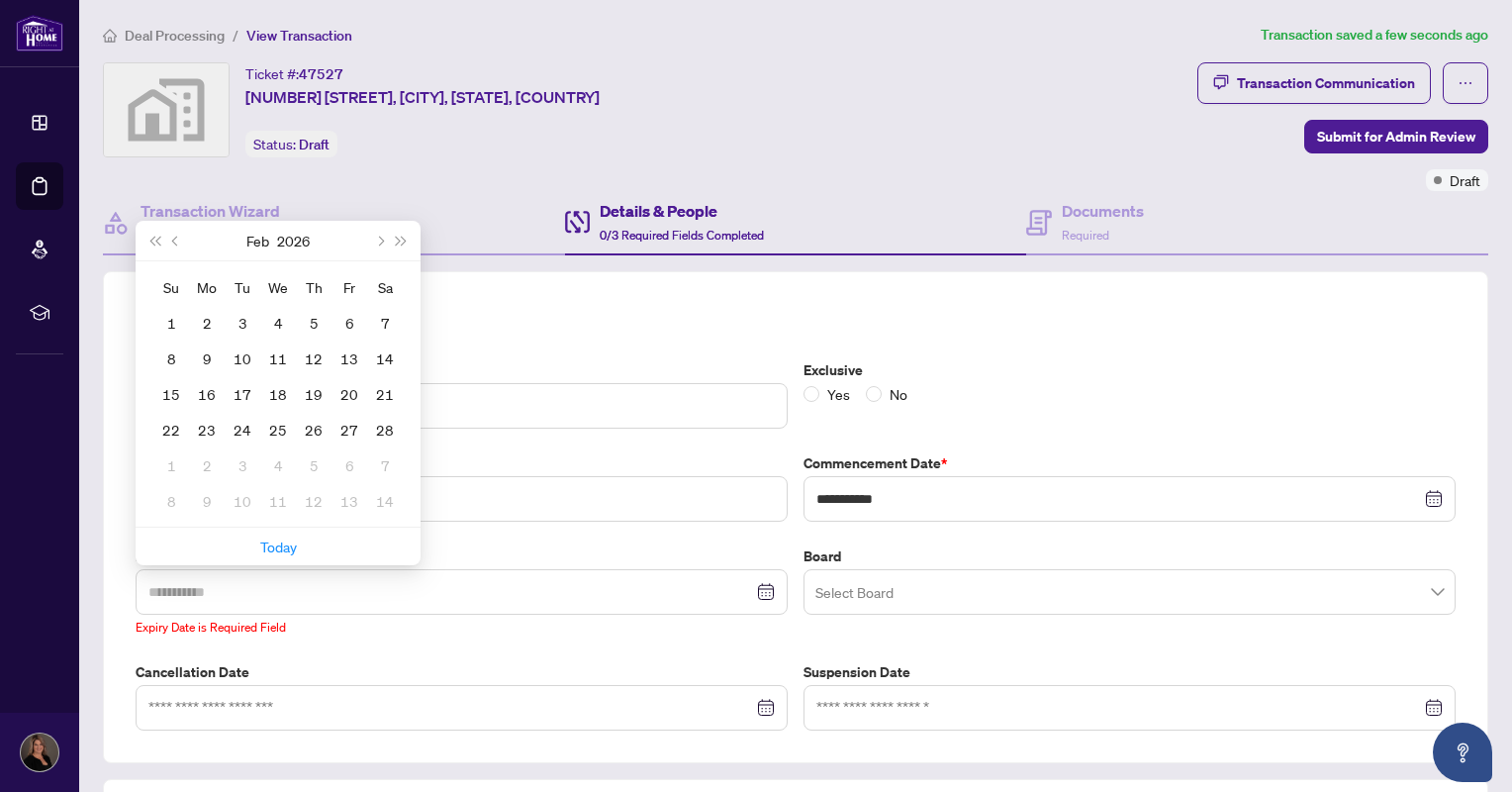type on "**********" 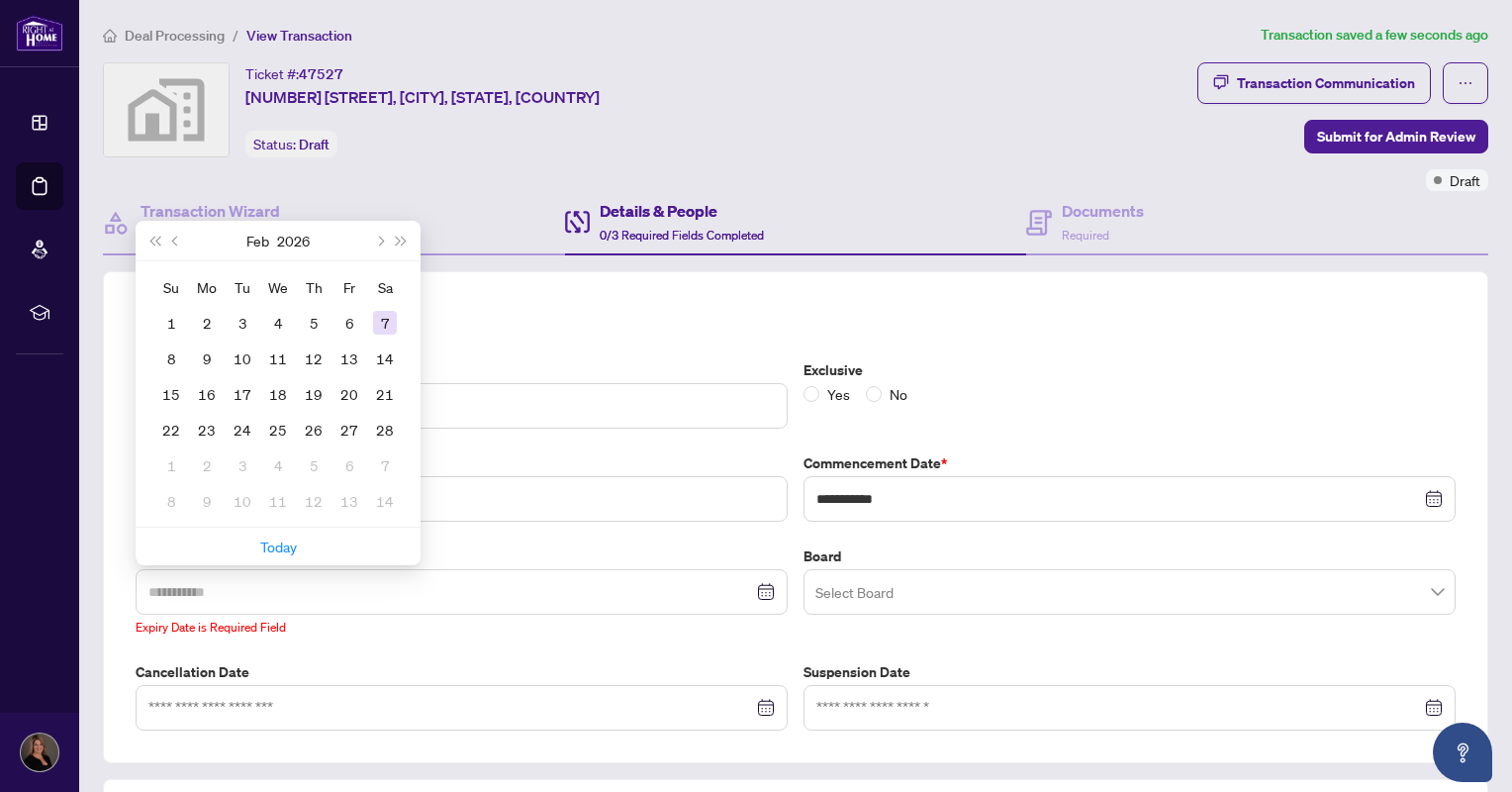 type on "**********" 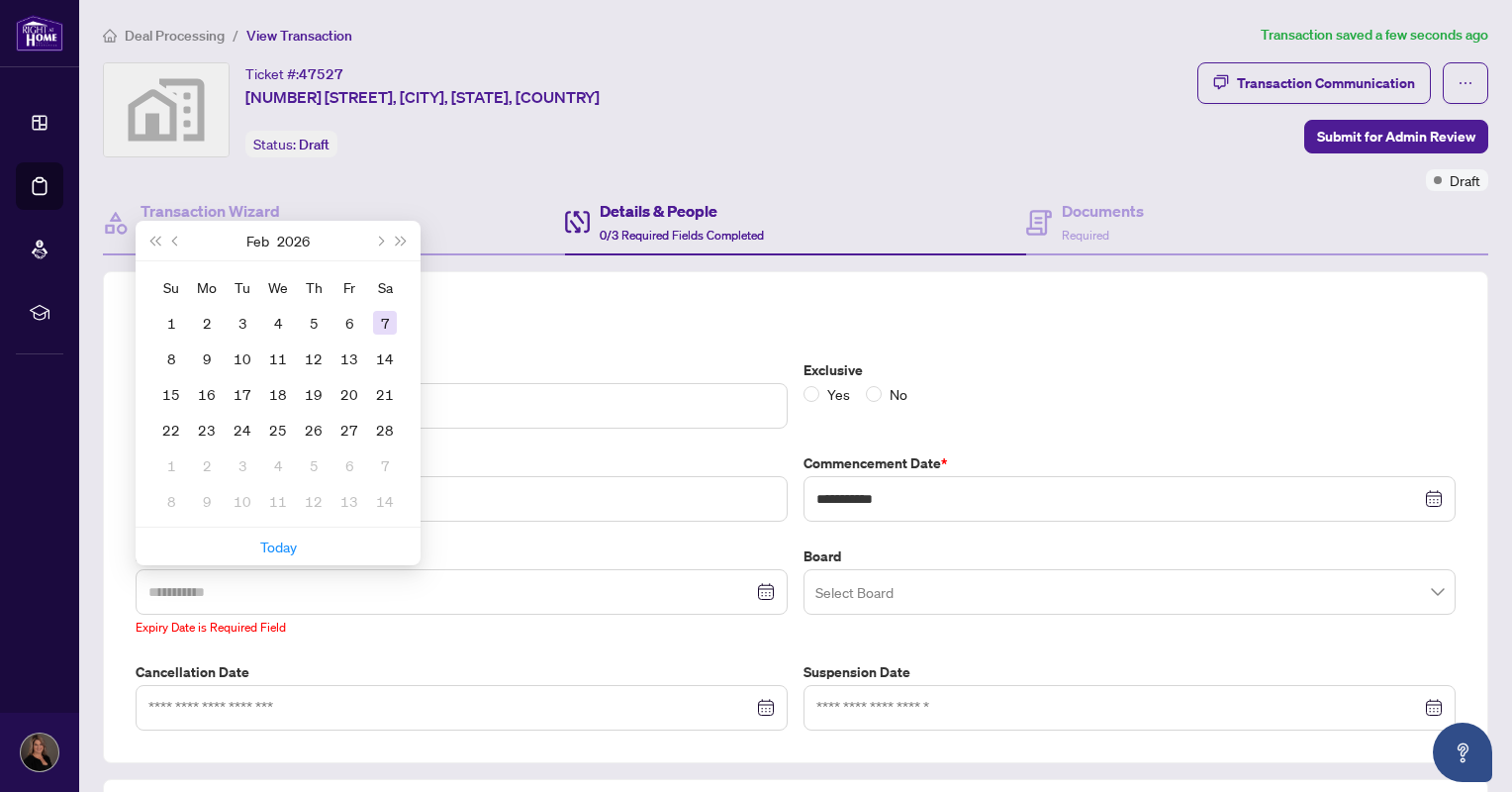 click on "7" at bounding box center [385, 323] 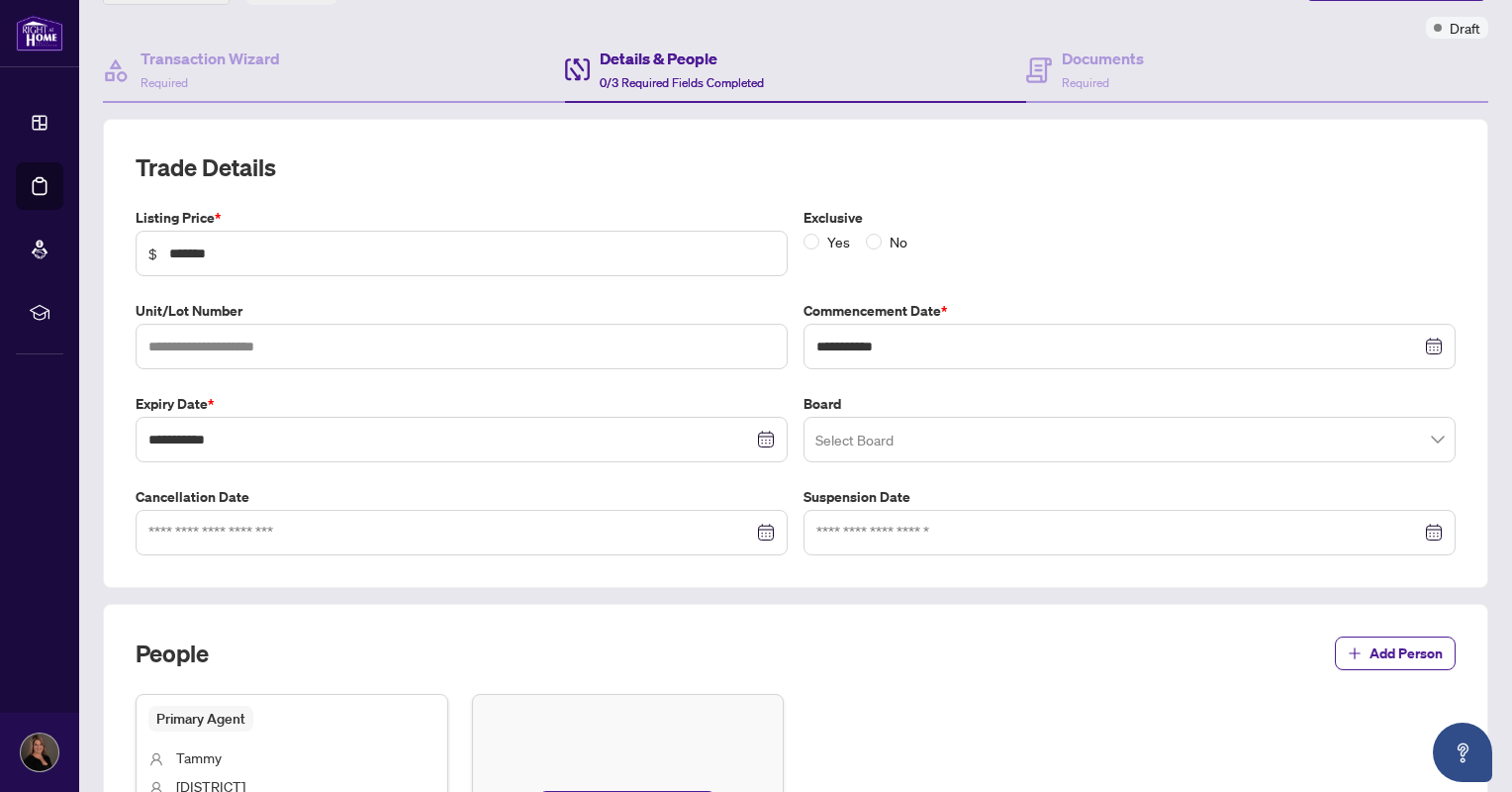 scroll, scrollTop: 198, scrollLeft: 0, axis: vertical 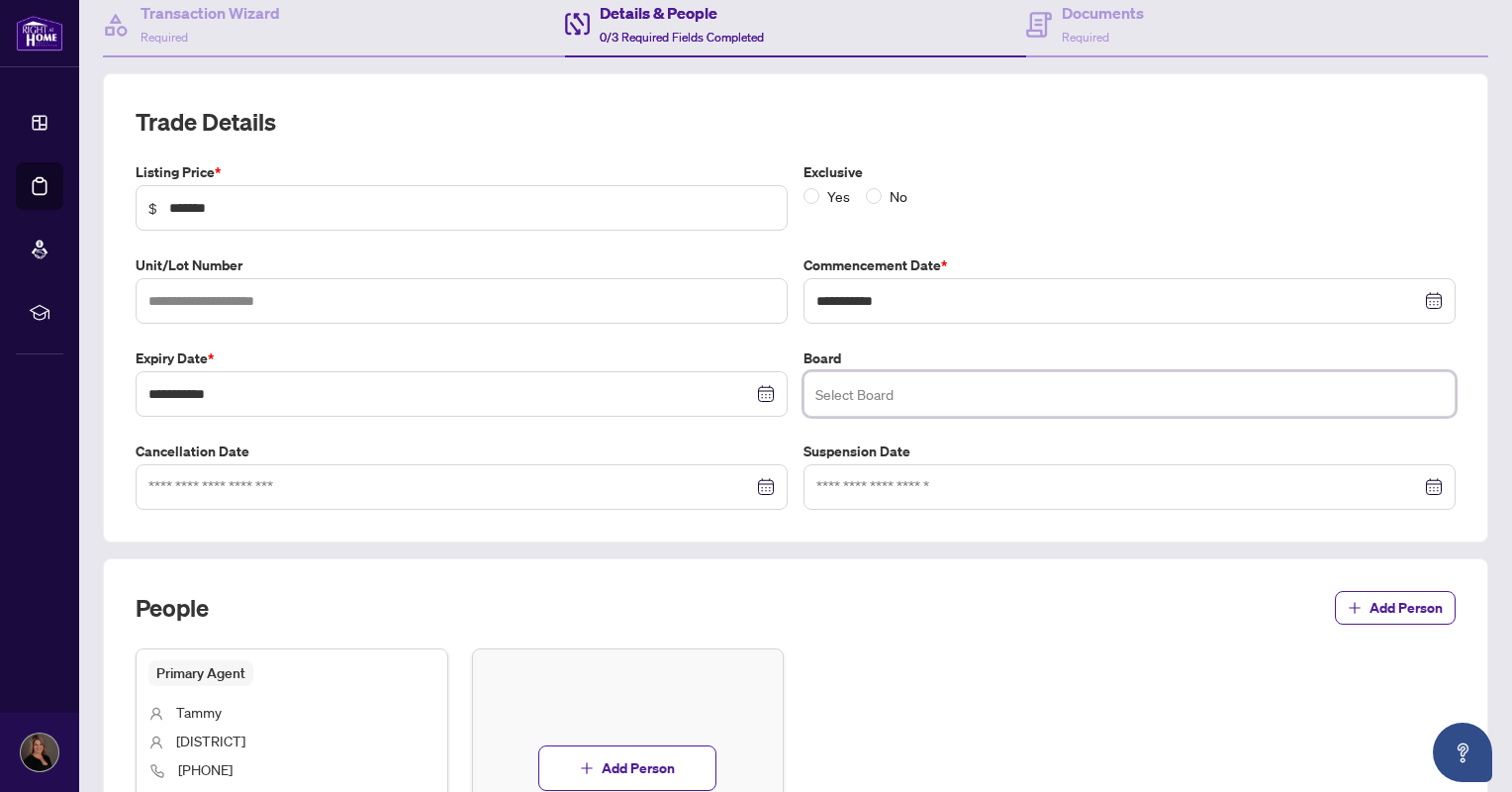 click at bounding box center (1129, 394) 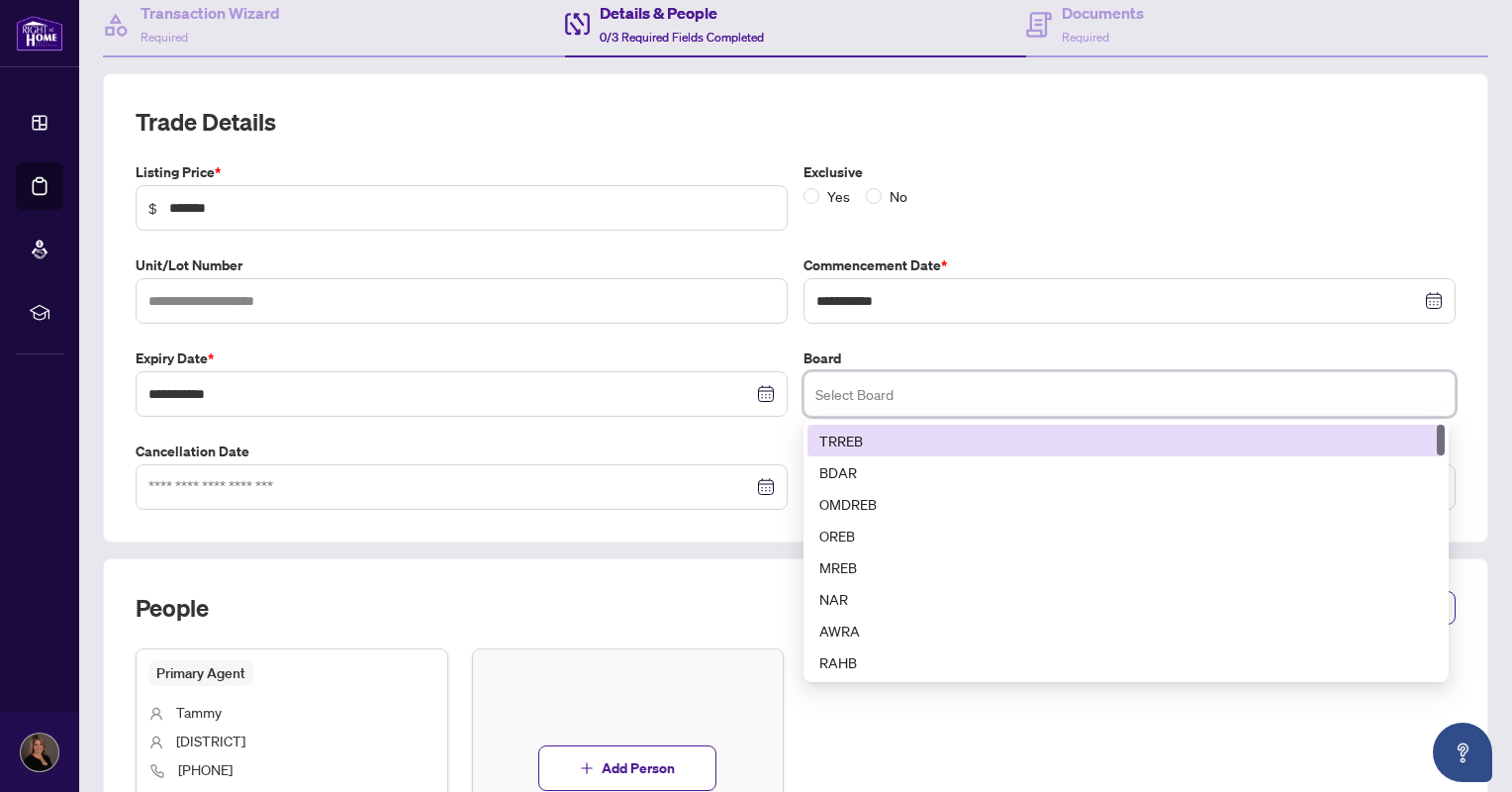 click on "TRREB" at bounding box center (1126, 441) 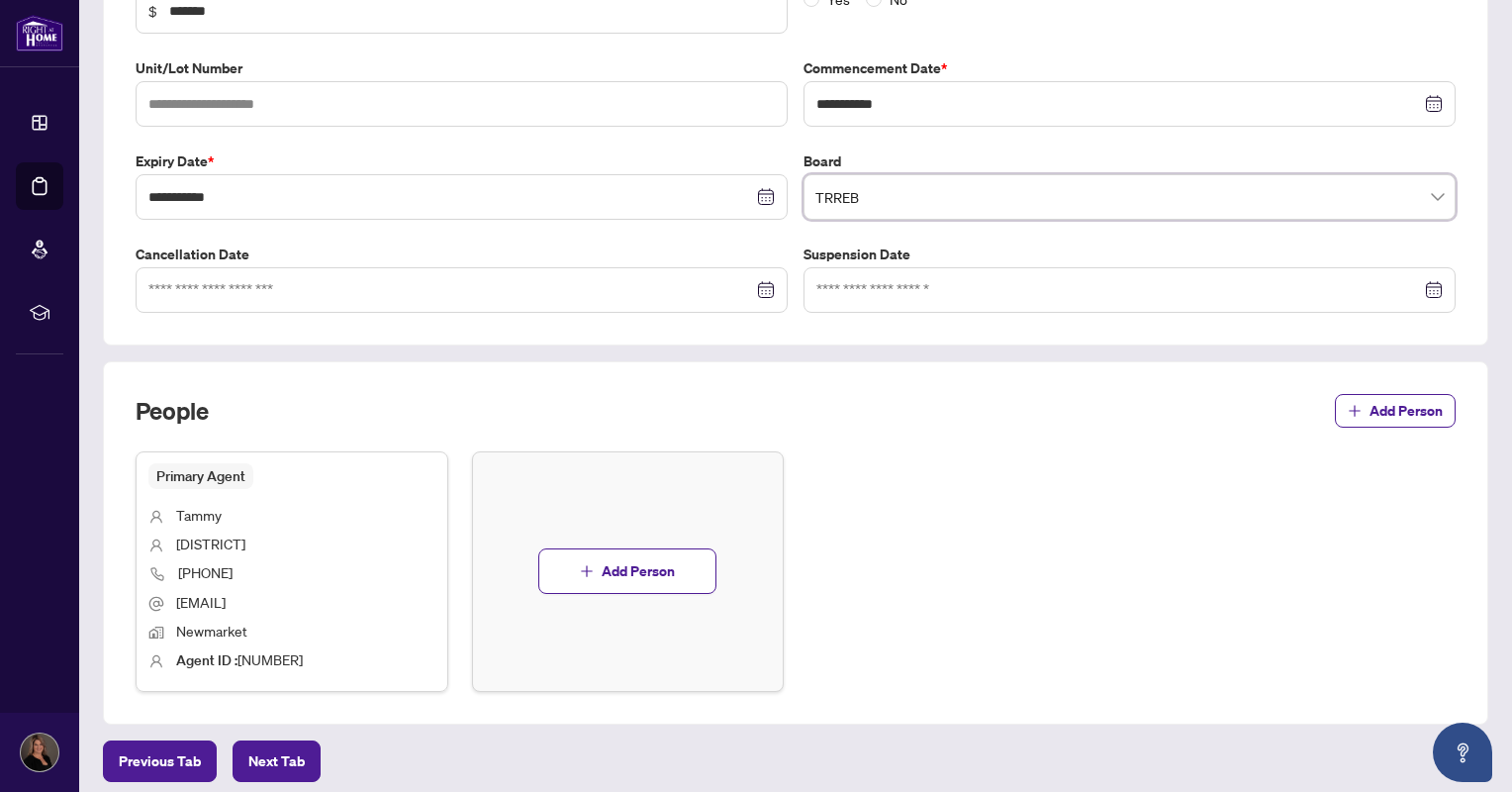 scroll, scrollTop: 396, scrollLeft: 0, axis: vertical 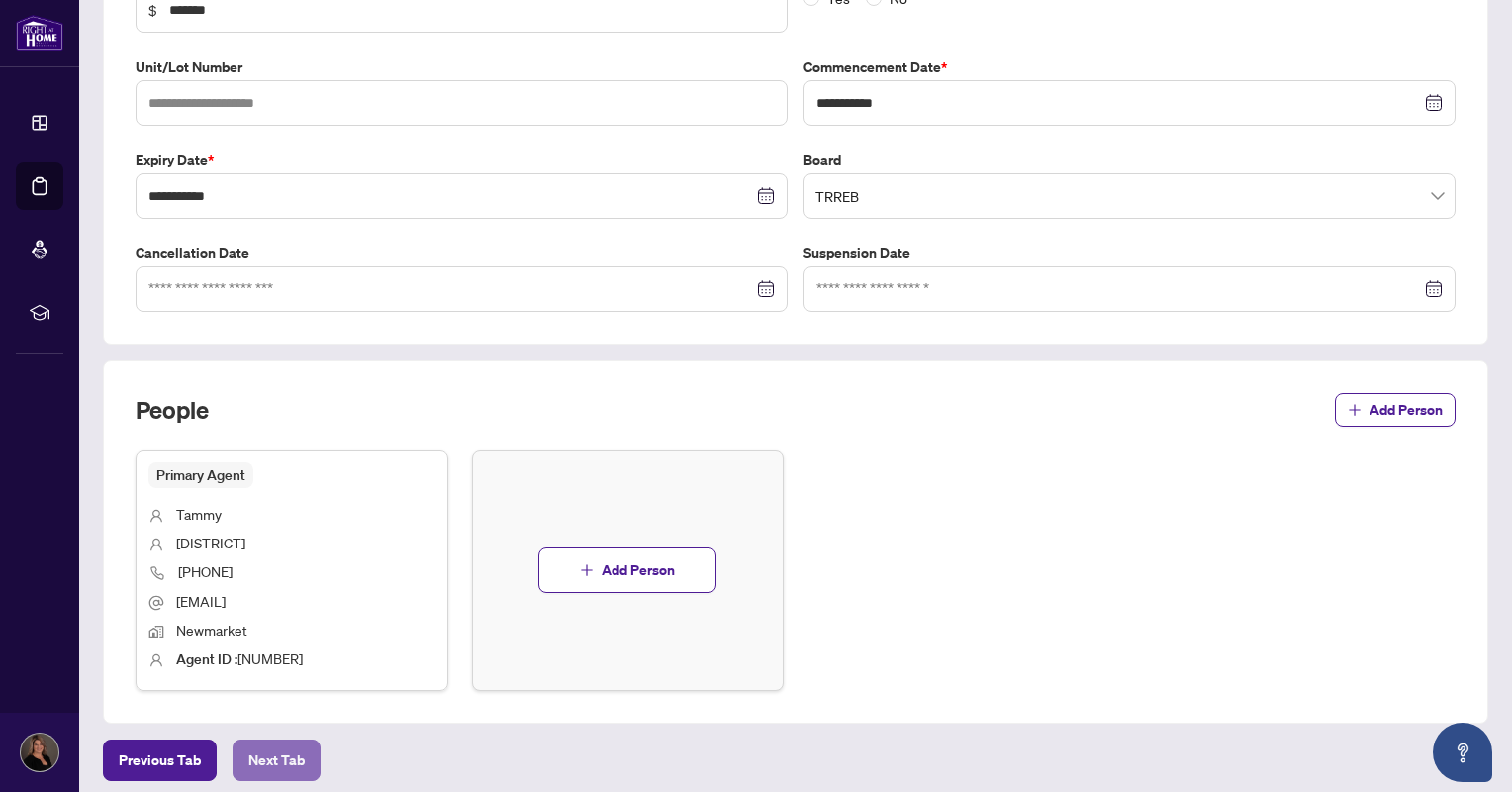 click on "Next Tab" at bounding box center (276, 760) 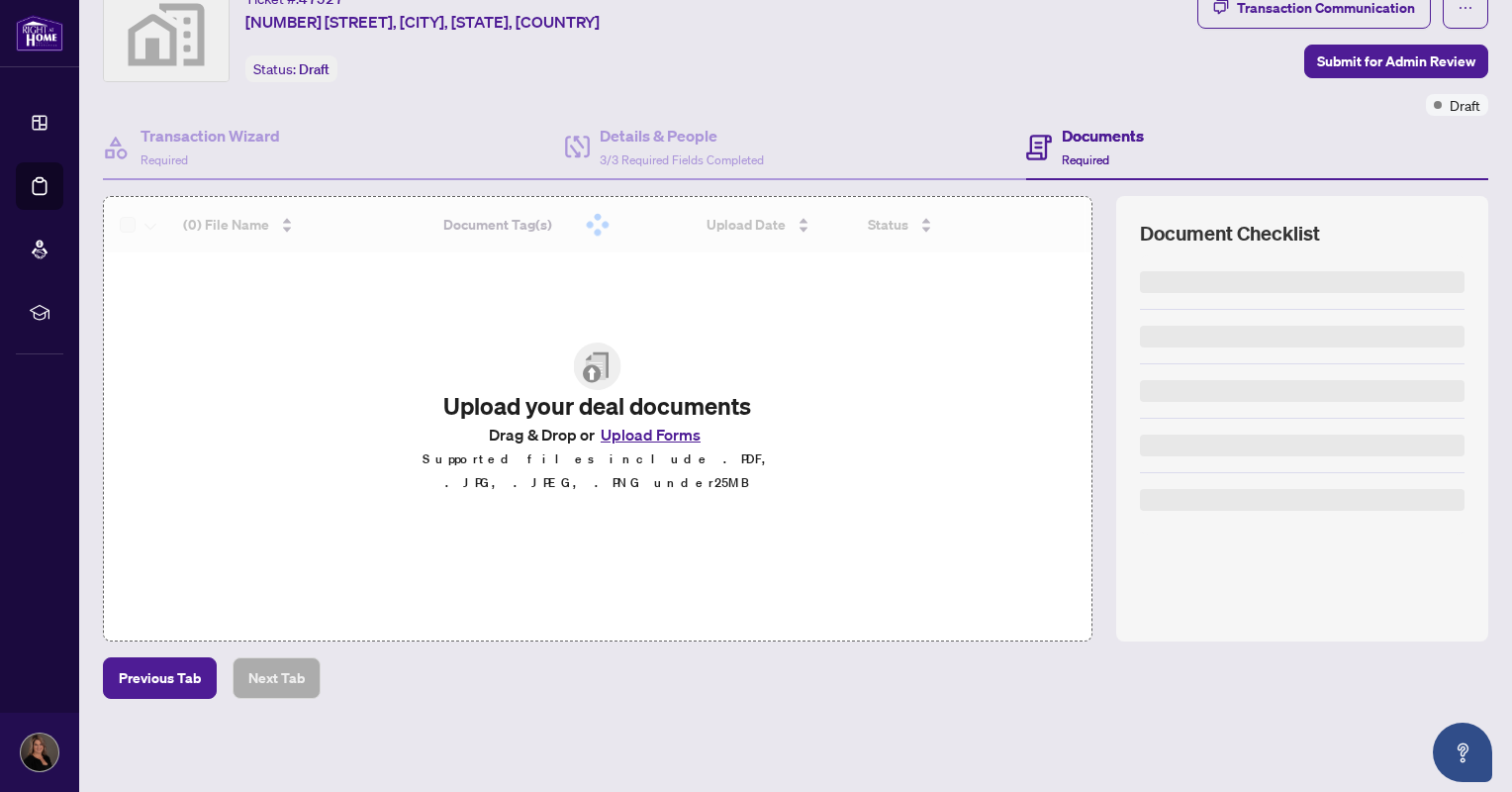scroll, scrollTop: 0, scrollLeft: 0, axis: both 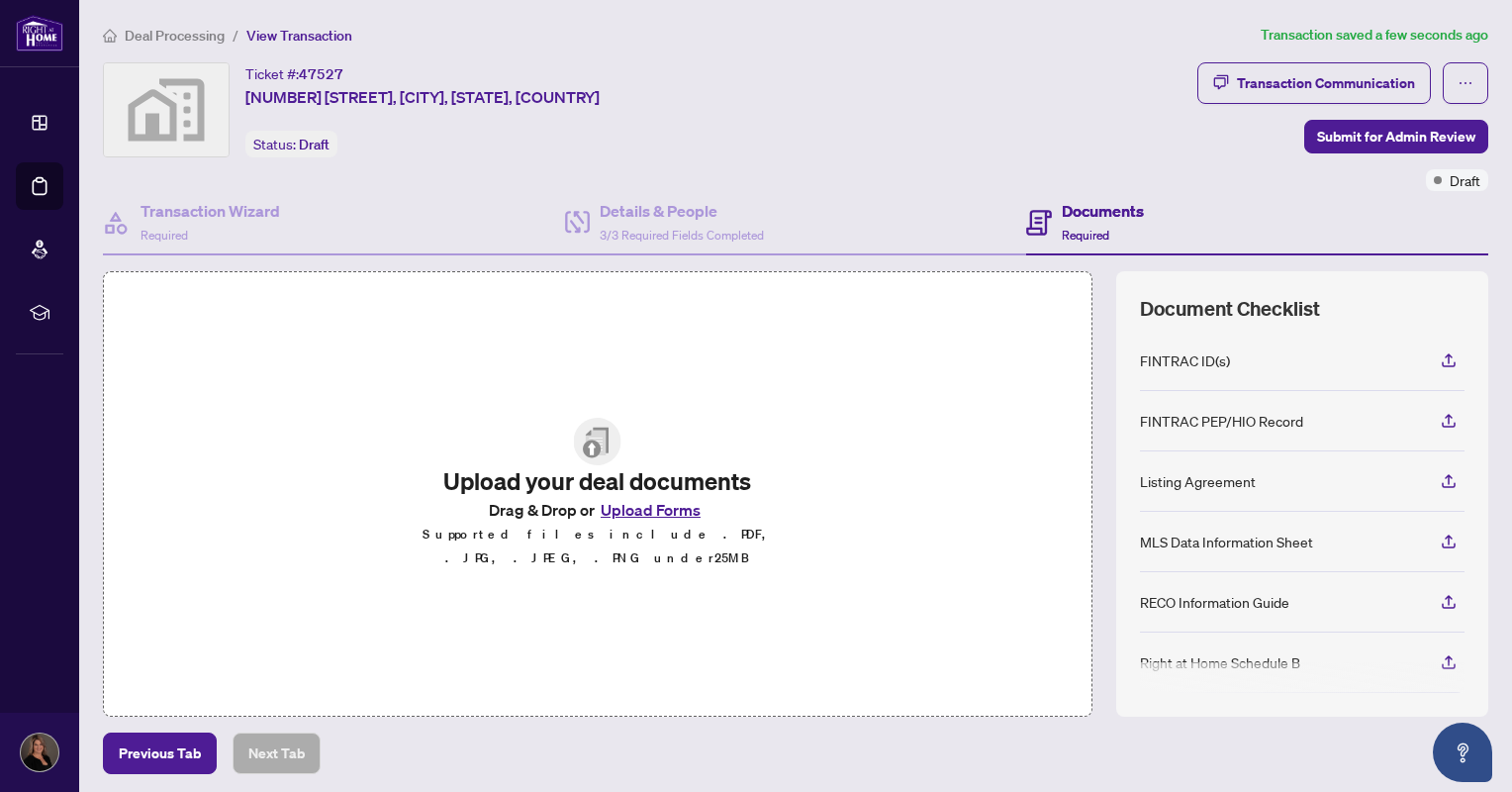 click on "Upload Forms" at bounding box center (650, 510) 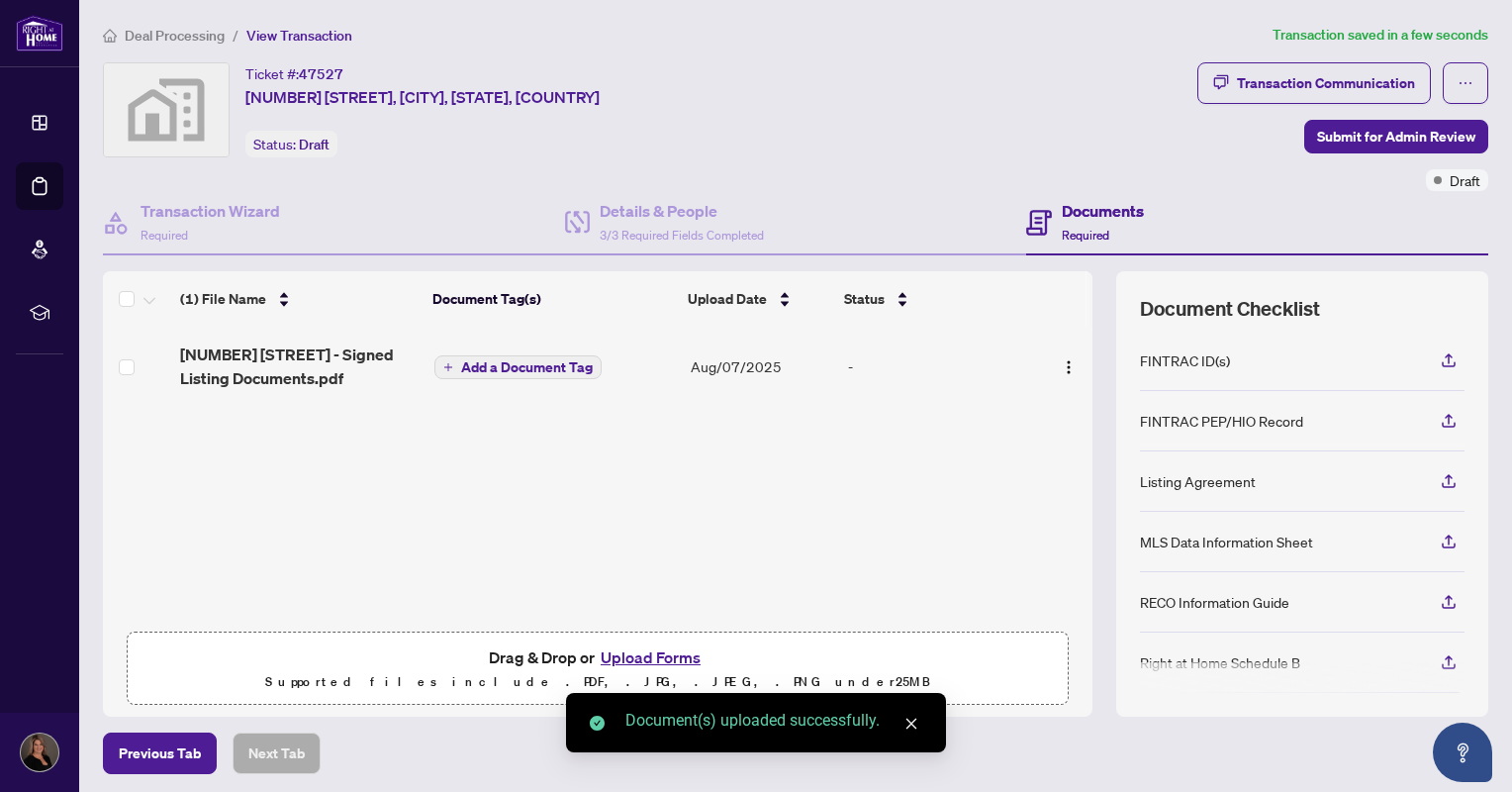 click on "Add a Document Tag" at bounding box center (526, 367) 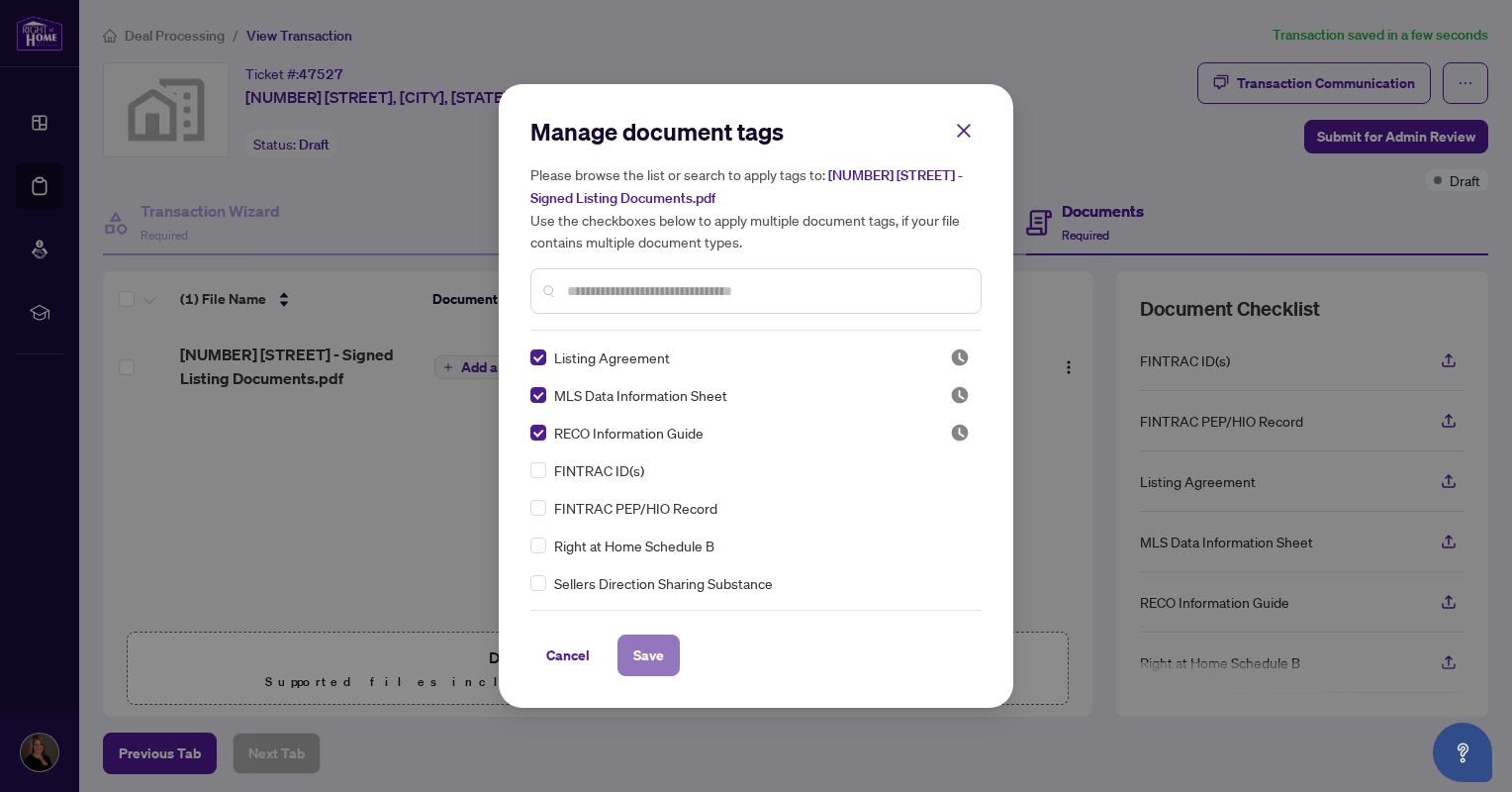 click on "Save" at bounding box center [648, 655] 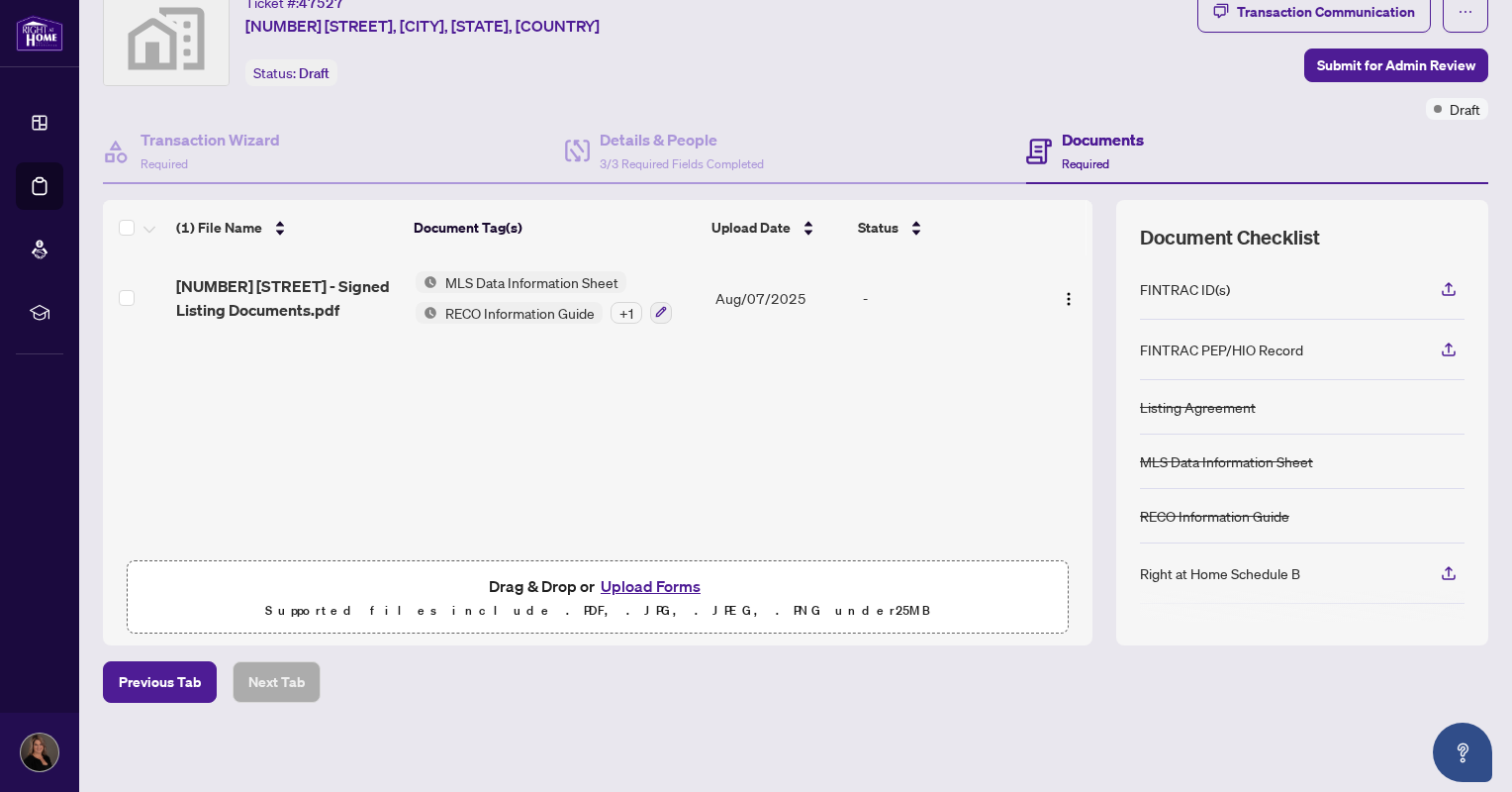scroll, scrollTop: 0, scrollLeft: 0, axis: both 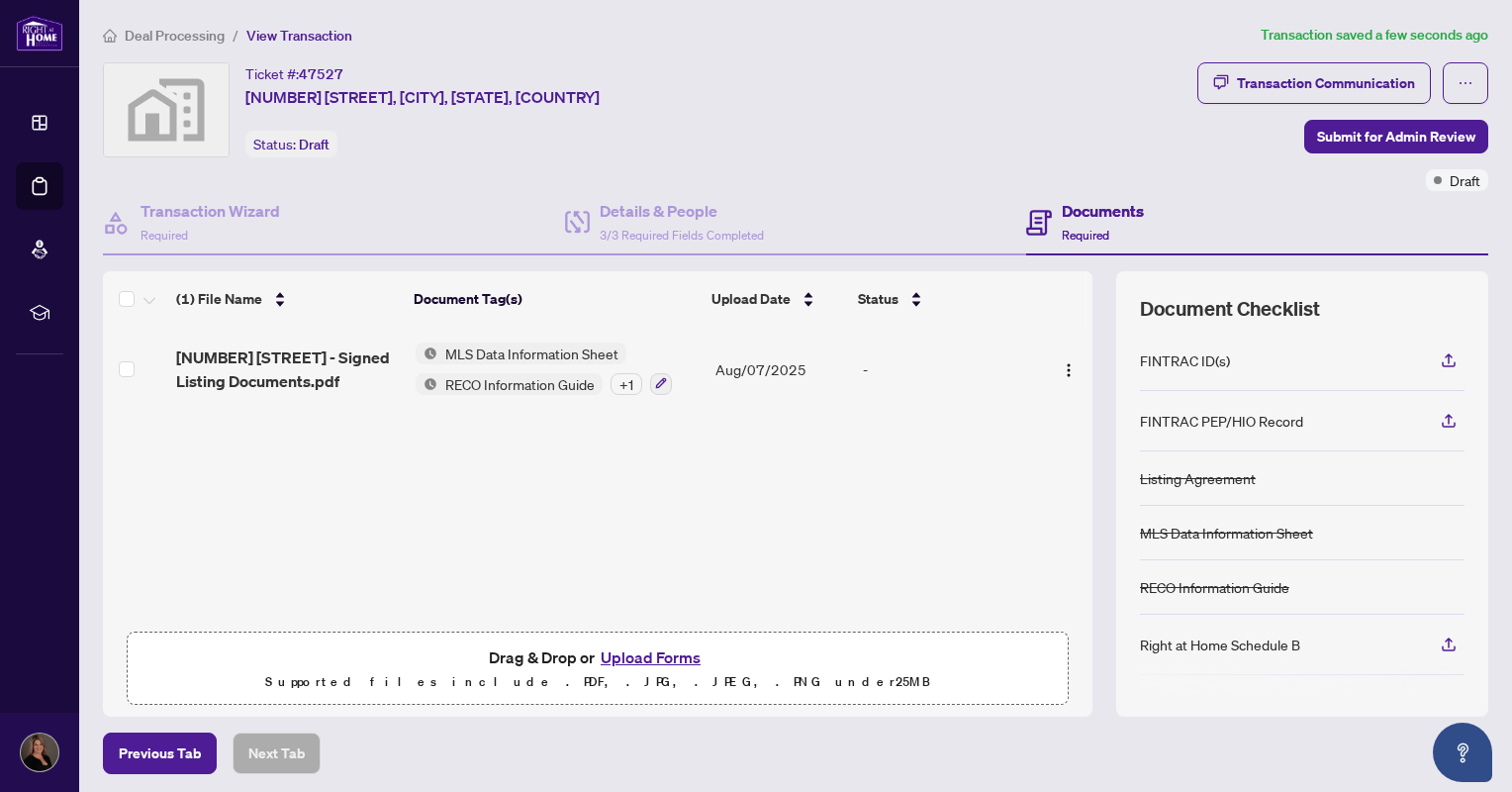 click on "Upload Forms" at bounding box center [650, 657] 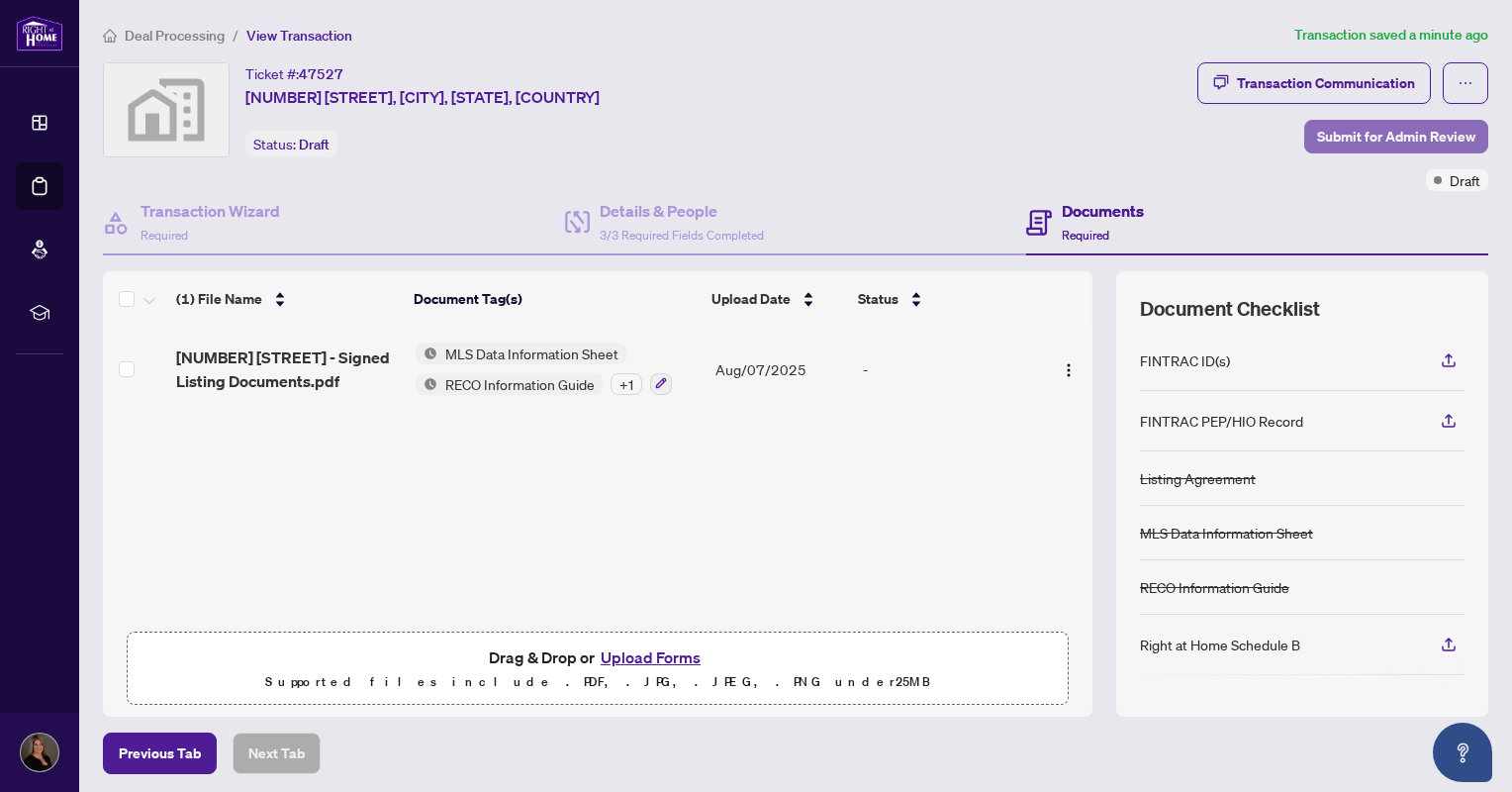 click on "Submit for Admin Review" at bounding box center [1396, 137] 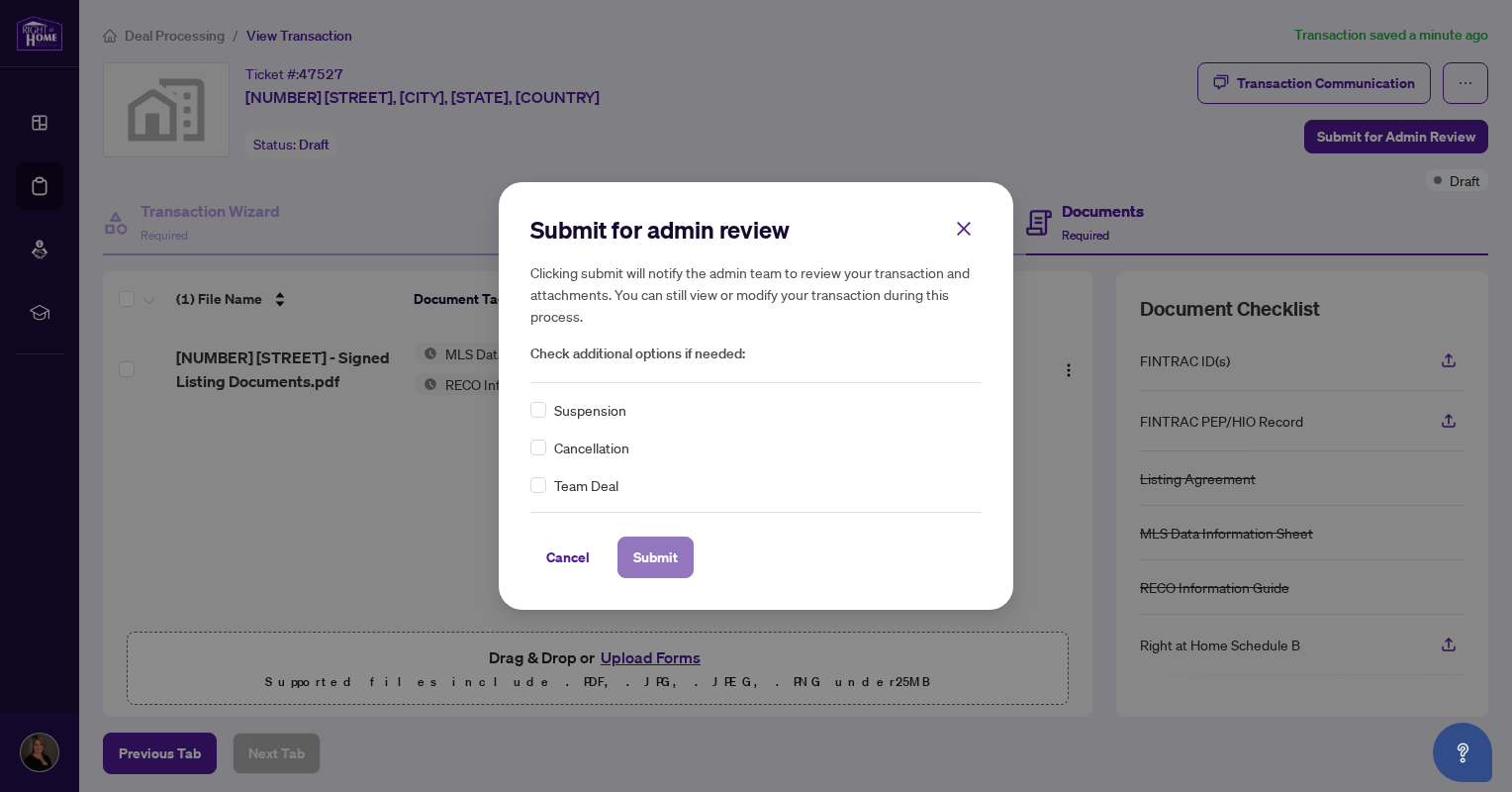 click on "Submit" at bounding box center (655, 557) 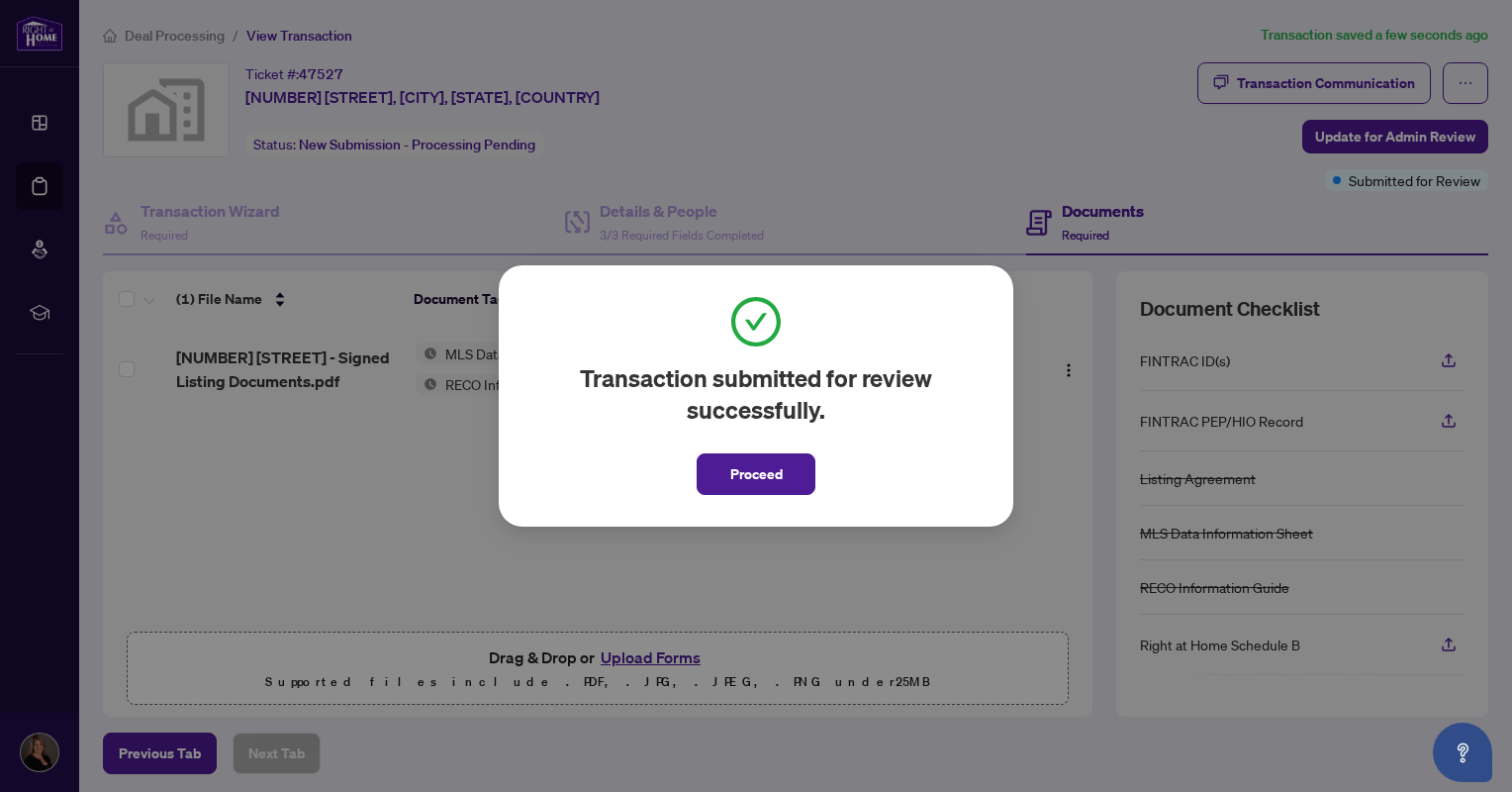 click on "Proceed" at bounding box center [756, 474] 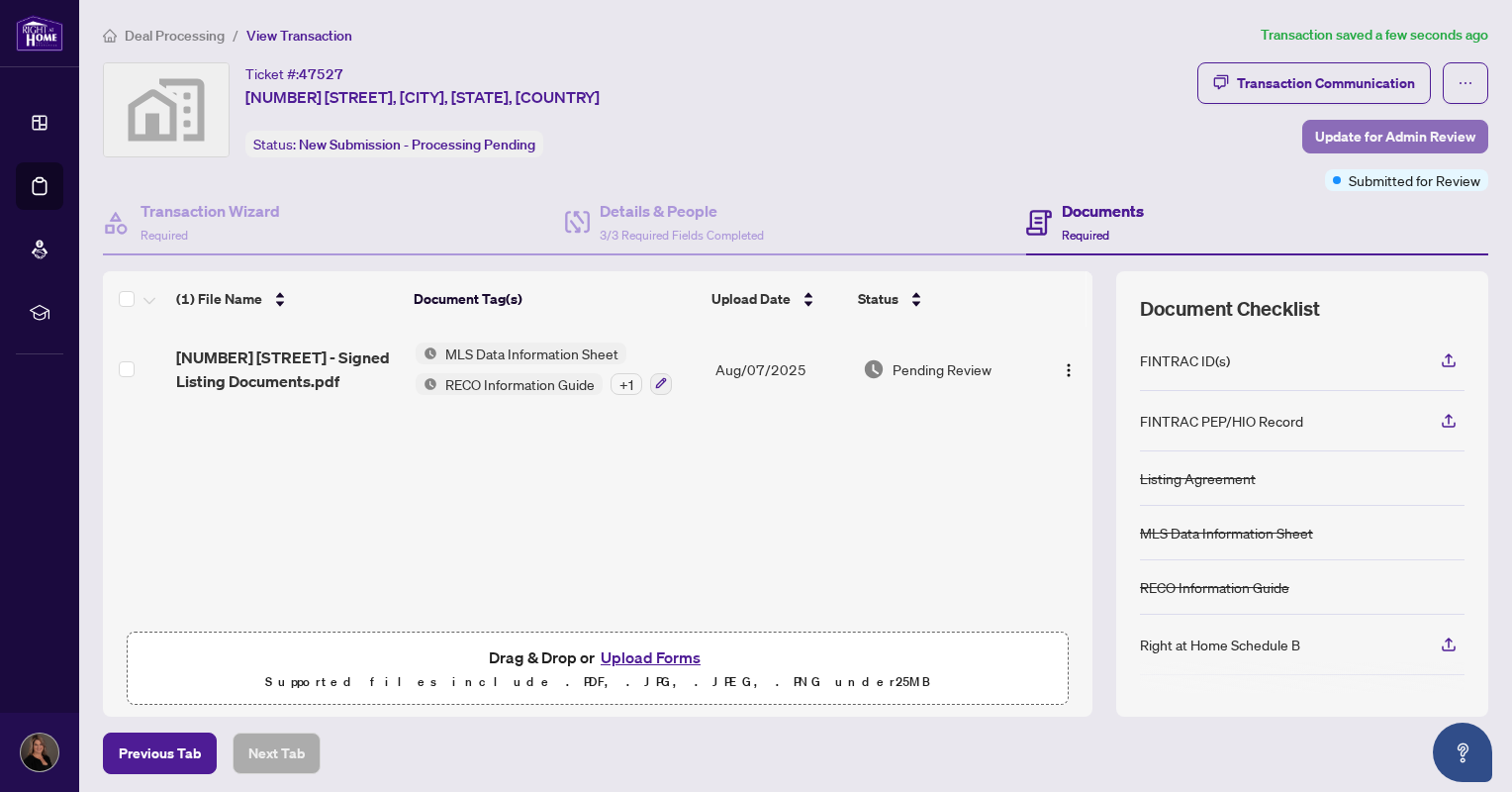 click on "Update for Admin Review" at bounding box center (1395, 137) 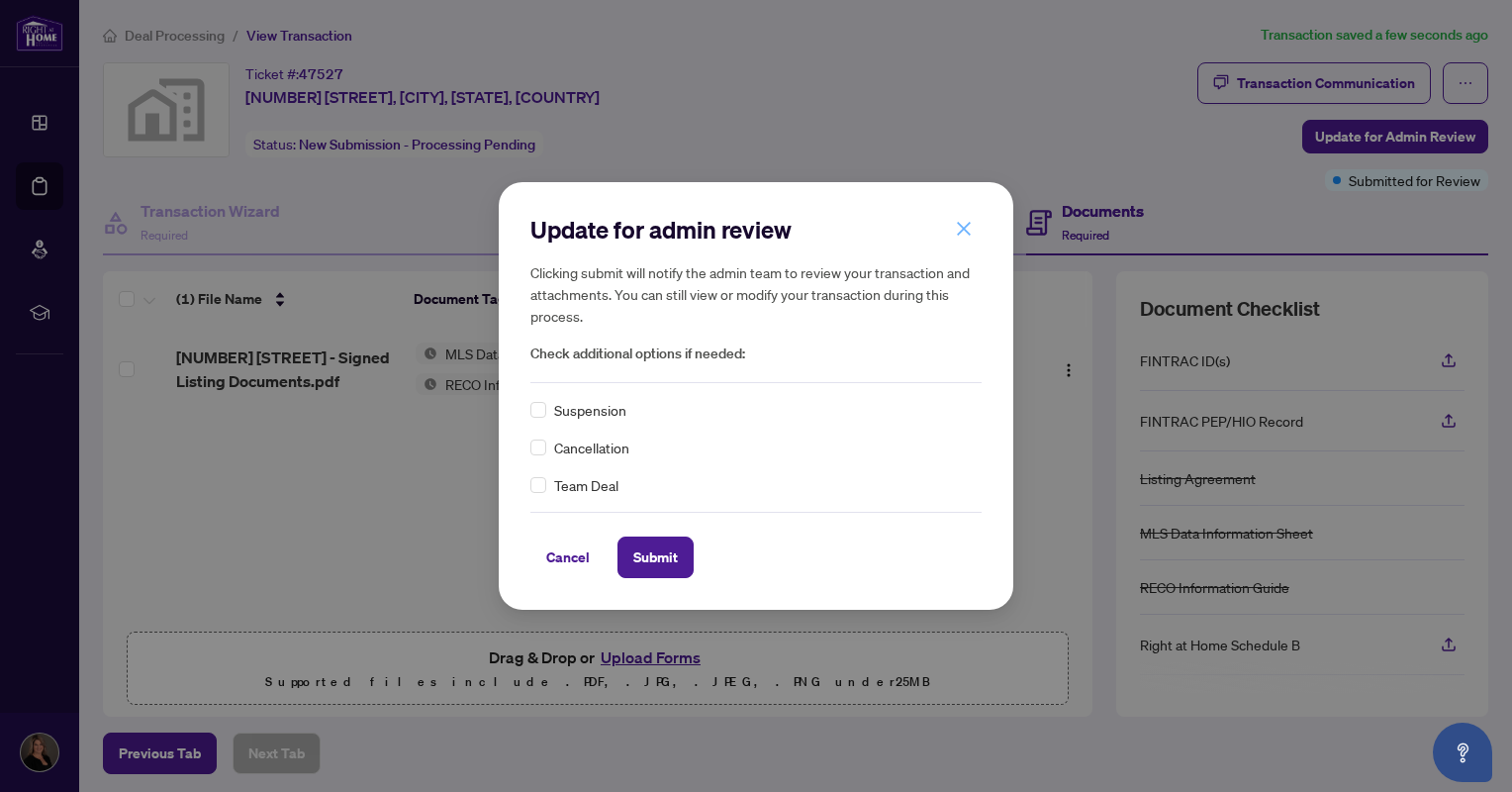 click 